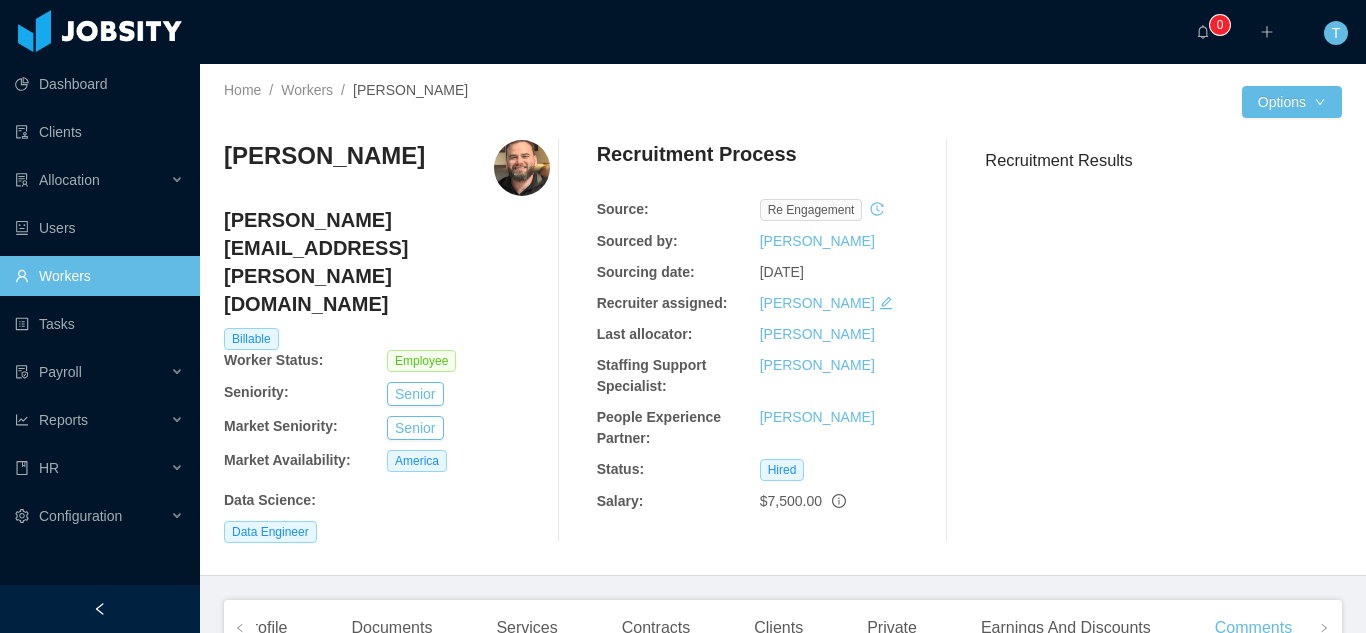 scroll, scrollTop: 0, scrollLeft: 0, axis: both 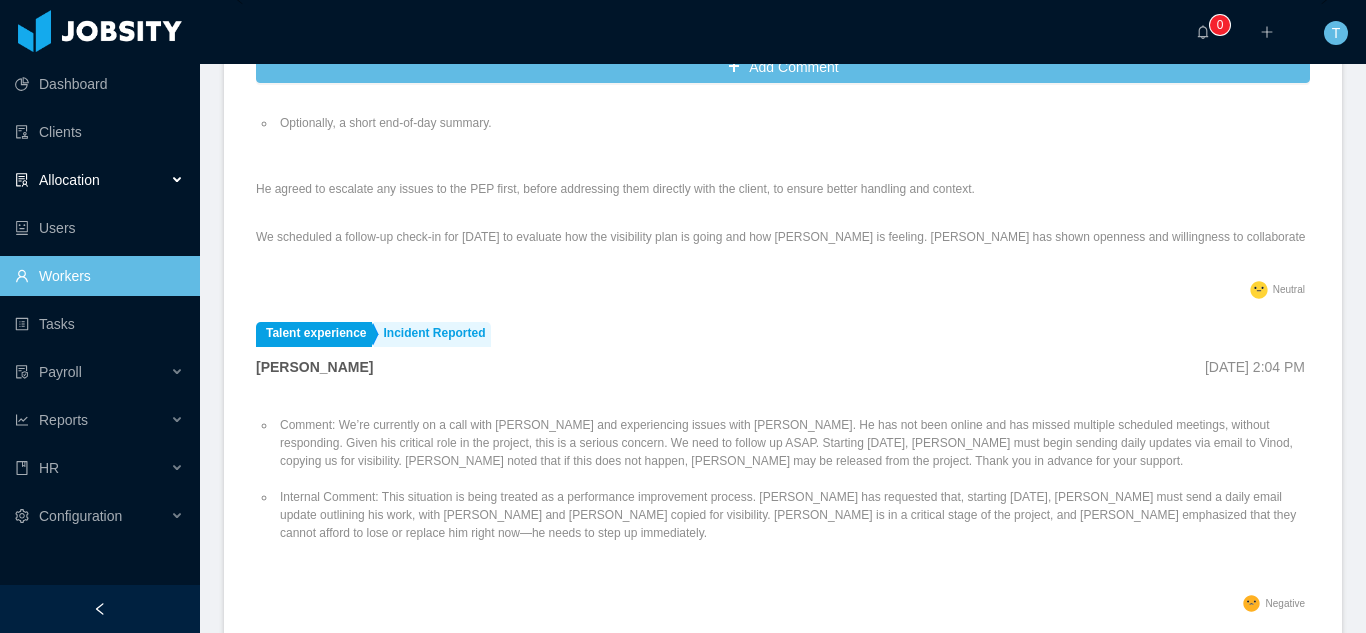 click on "Allocation" at bounding box center [69, 180] 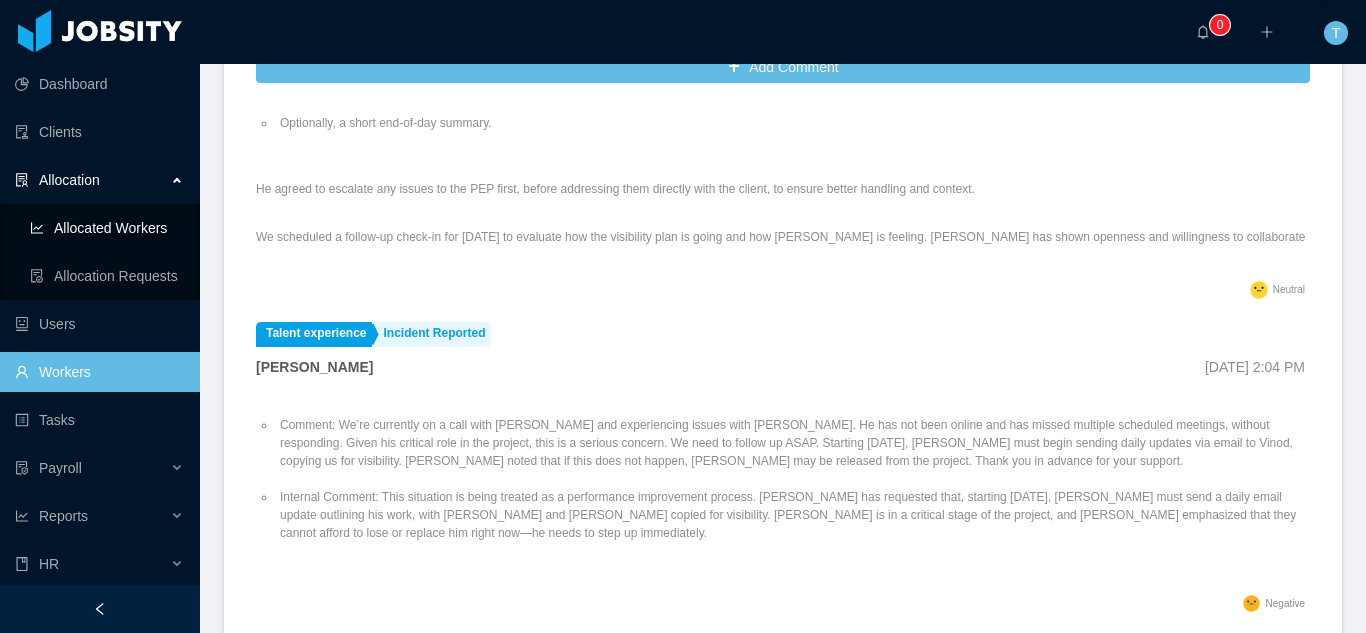 click on "Allocated Workers" at bounding box center [107, 228] 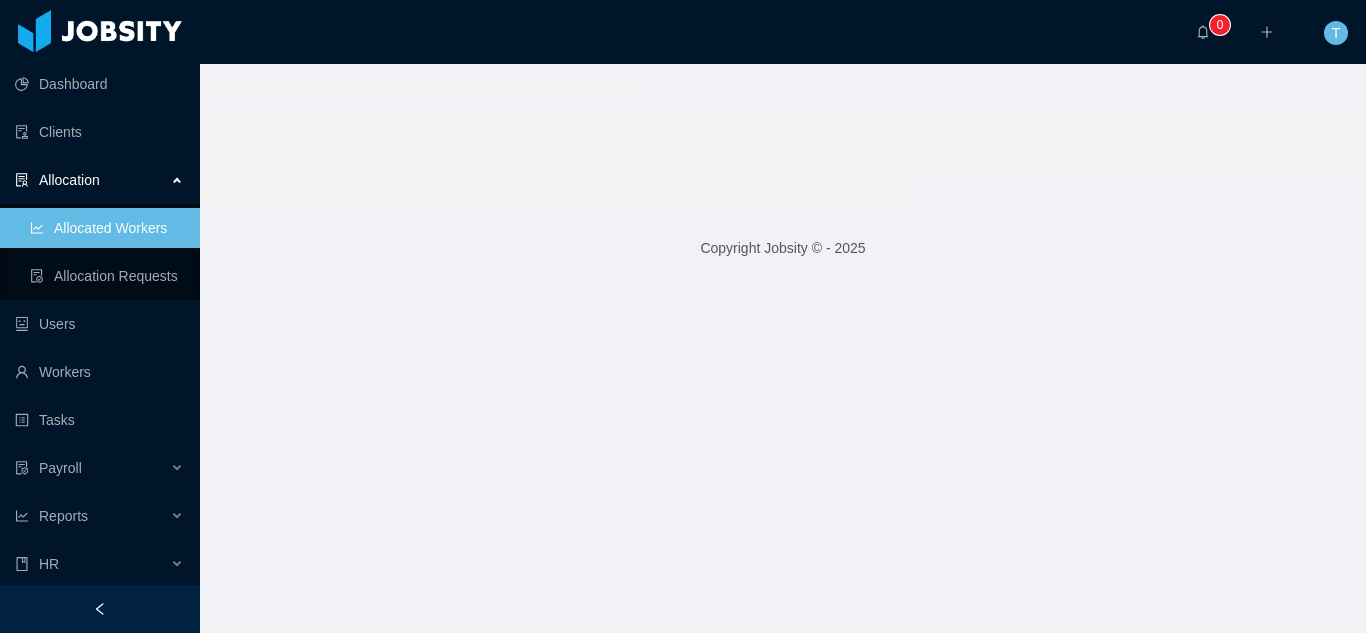 scroll, scrollTop: 0, scrollLeft: 0, axis: both 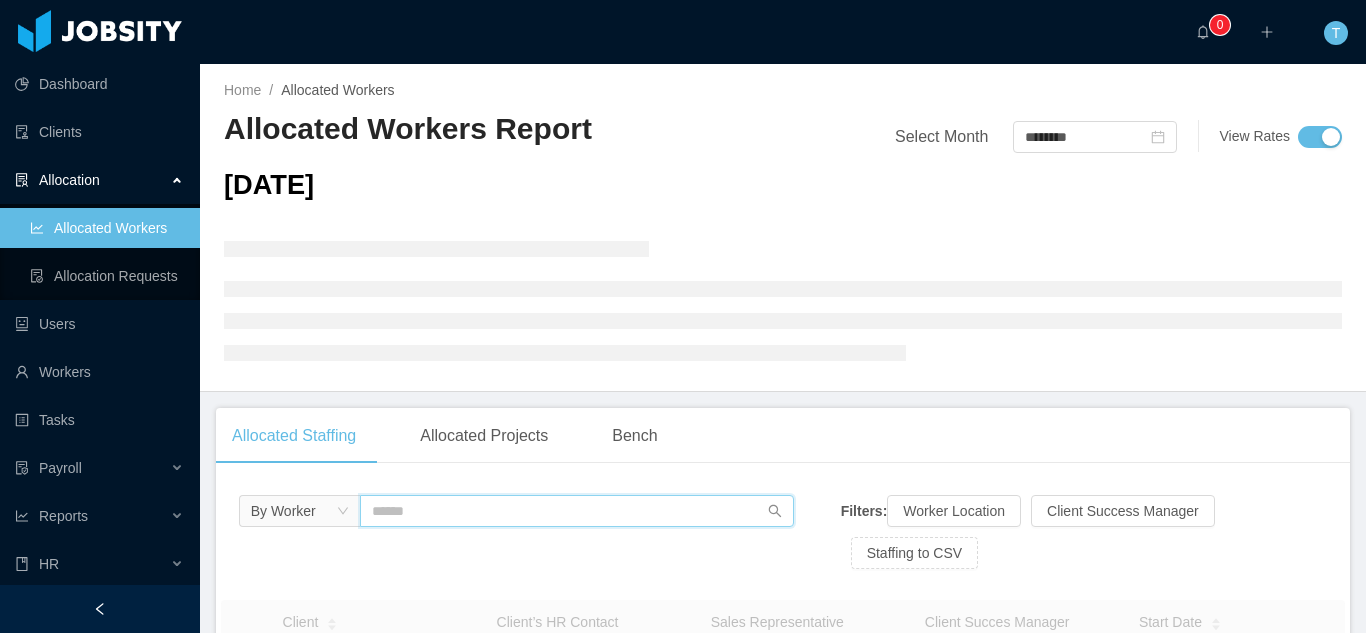 click at bounding box center [577, 511] 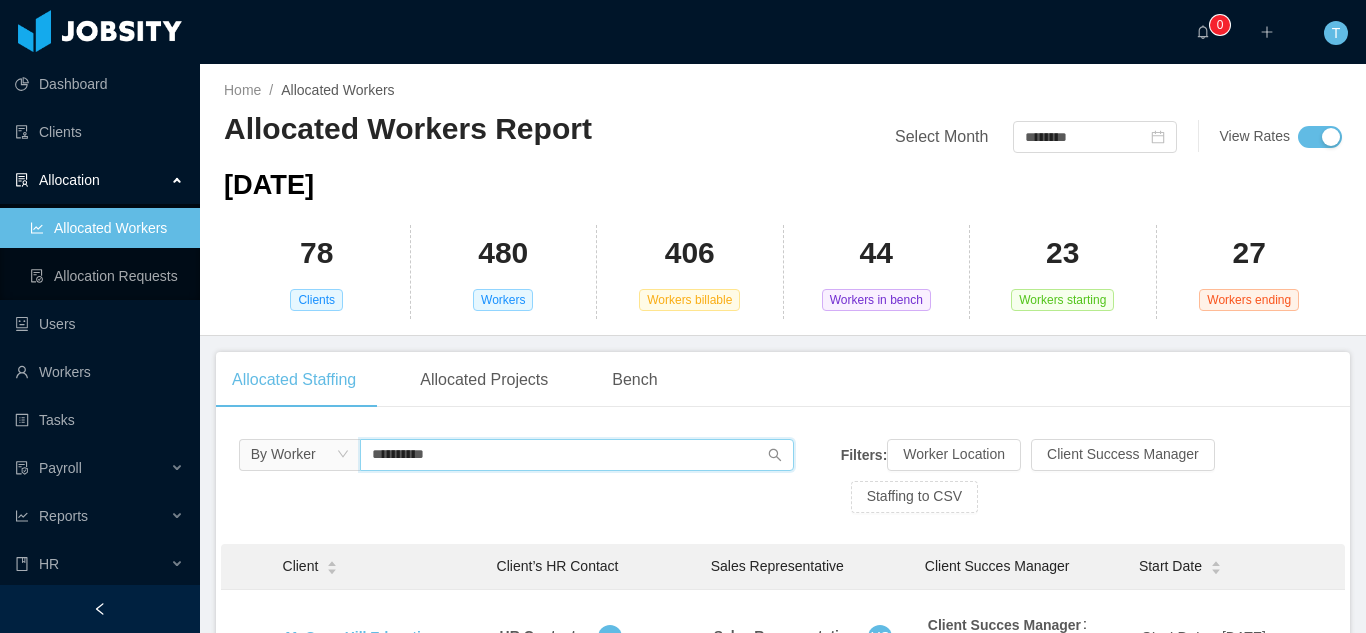 type on "**********" 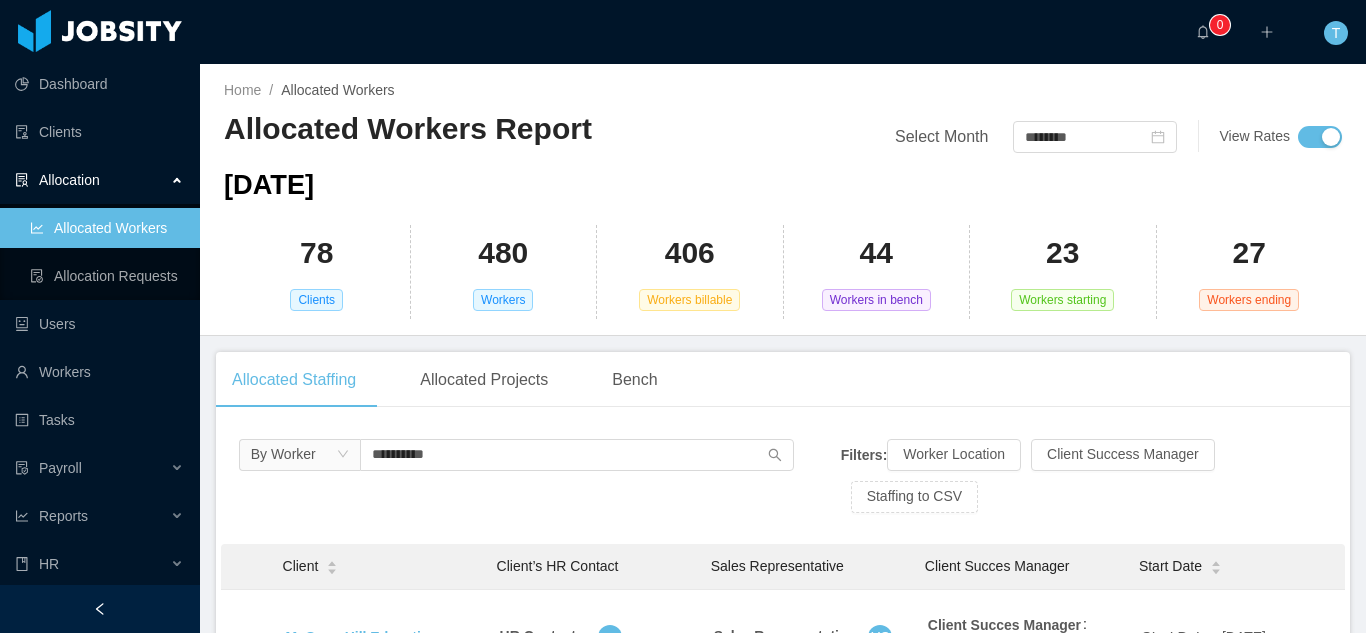 drag, startPoint x: 1365, startPoint y: 299, endPoint x: 1365, endPoint y: 415, distance: 116 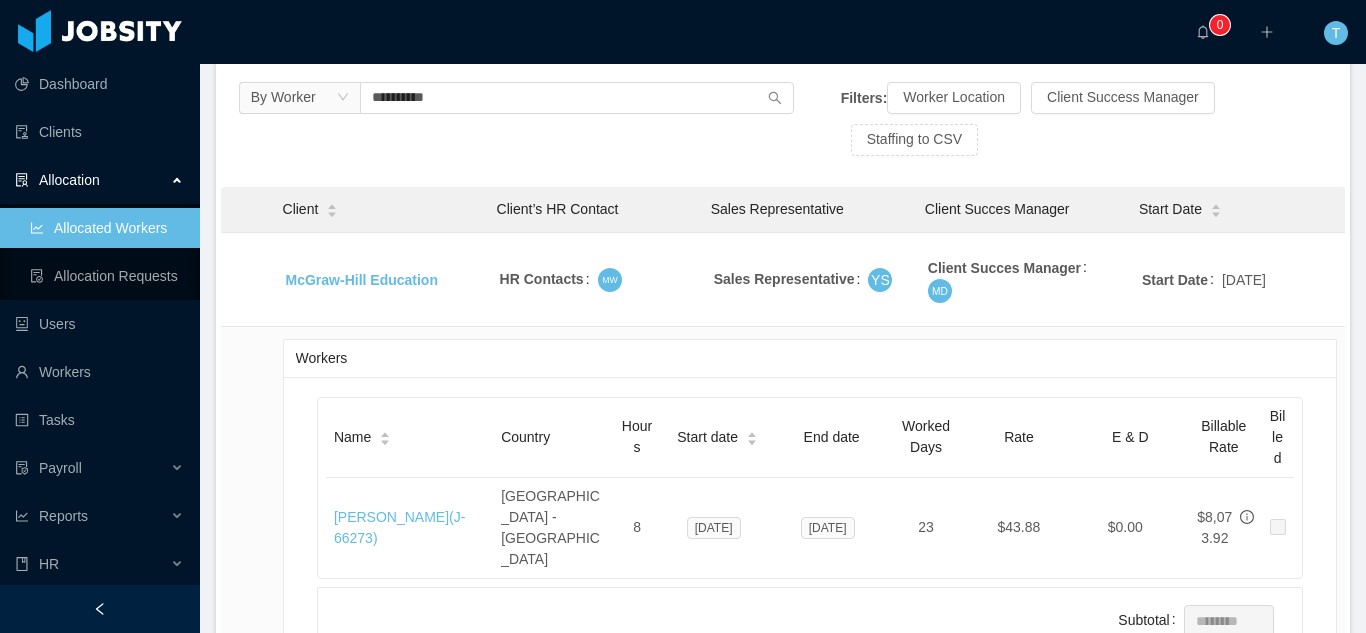 scroll, scrollTop: 363, scrollLeft: 0, axis: vertical 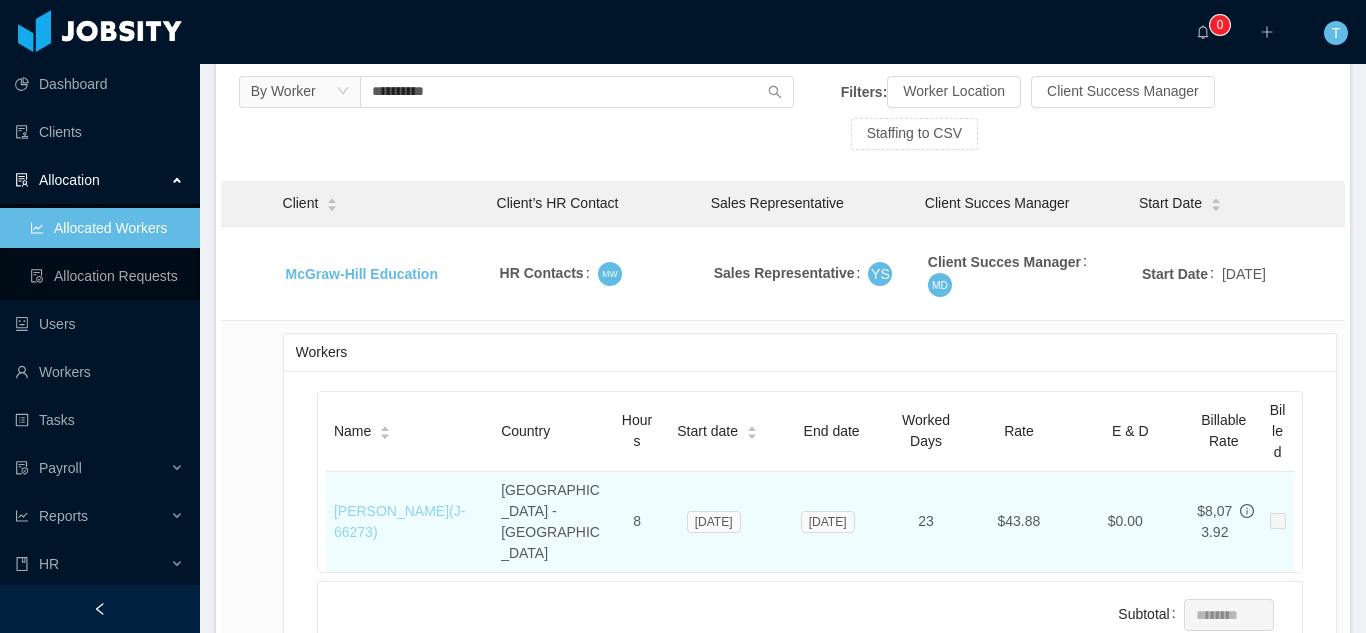 click on "[PERSON_NAME]  (J- 66273 )" at bounding box center [399, 521] 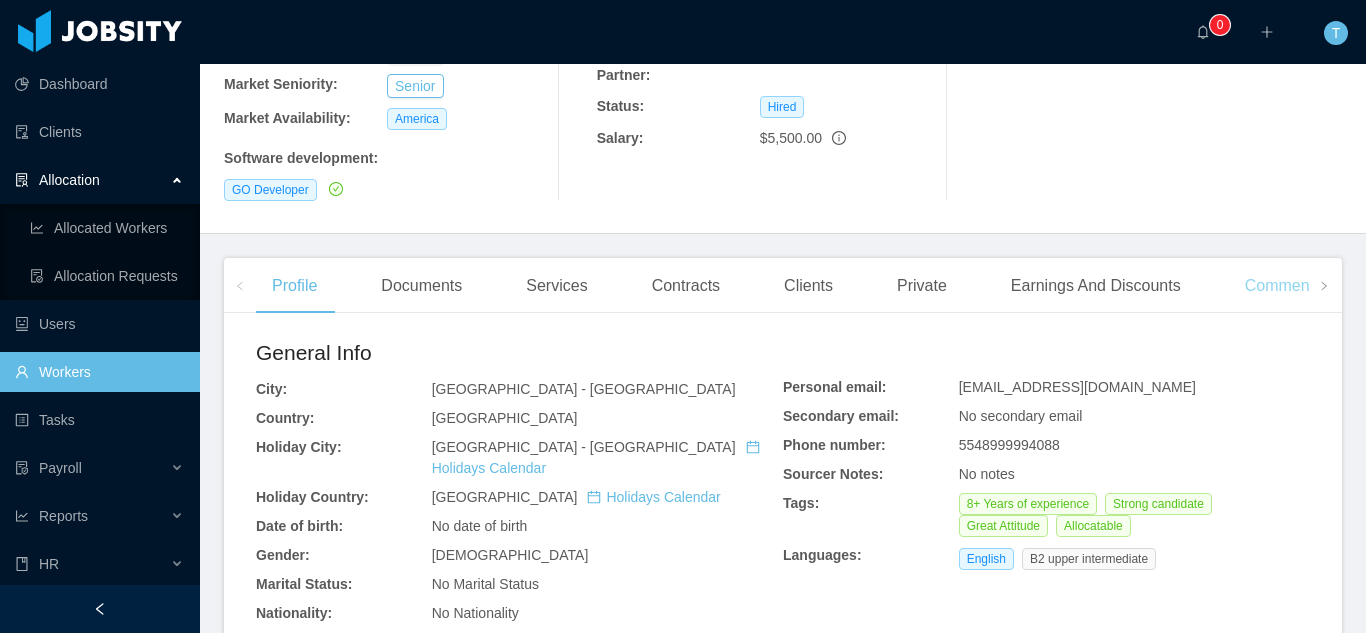 click on "Comments" at bounding box center (1283, 286) 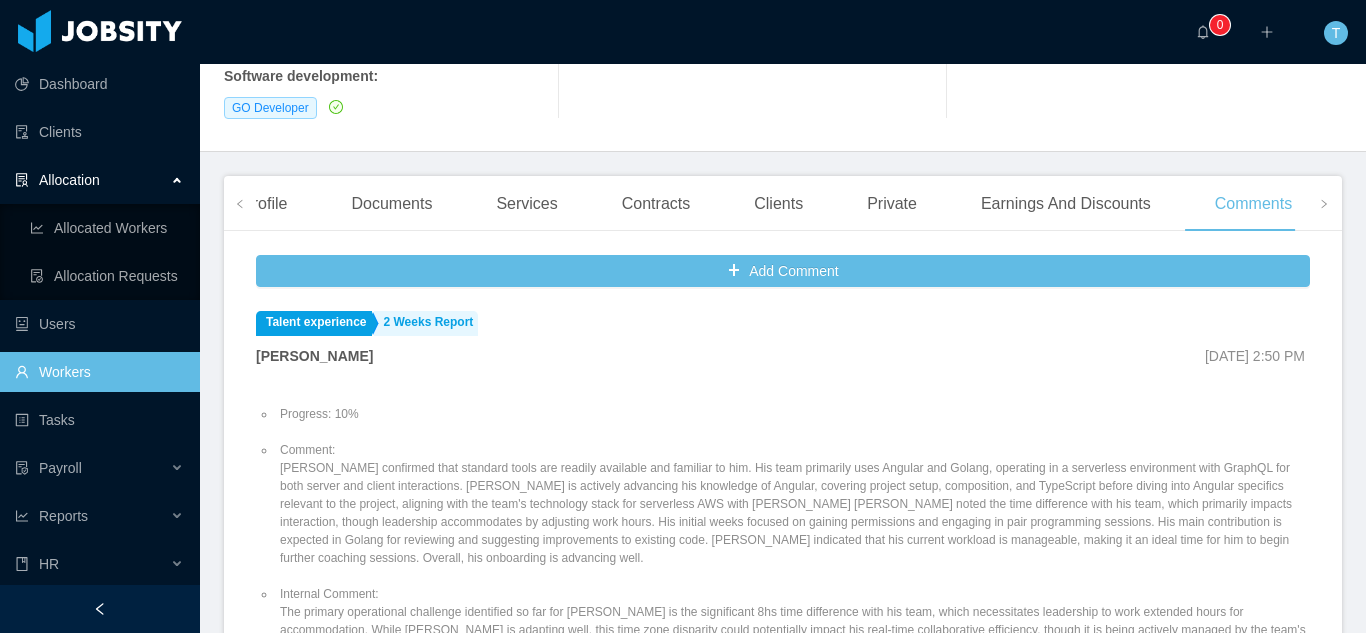 scroll, scrollTop: 453, scrollLeft: 0, axis: vertical 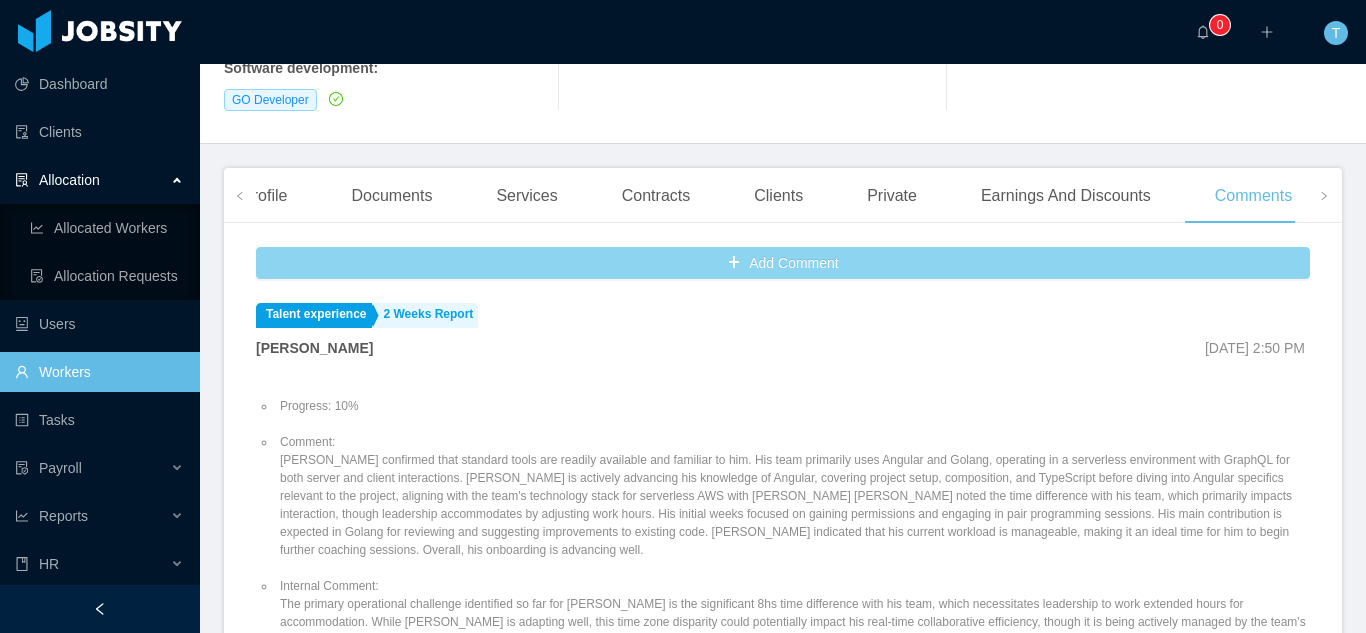 click on "Add Comment" at bounding box center [783, 263] 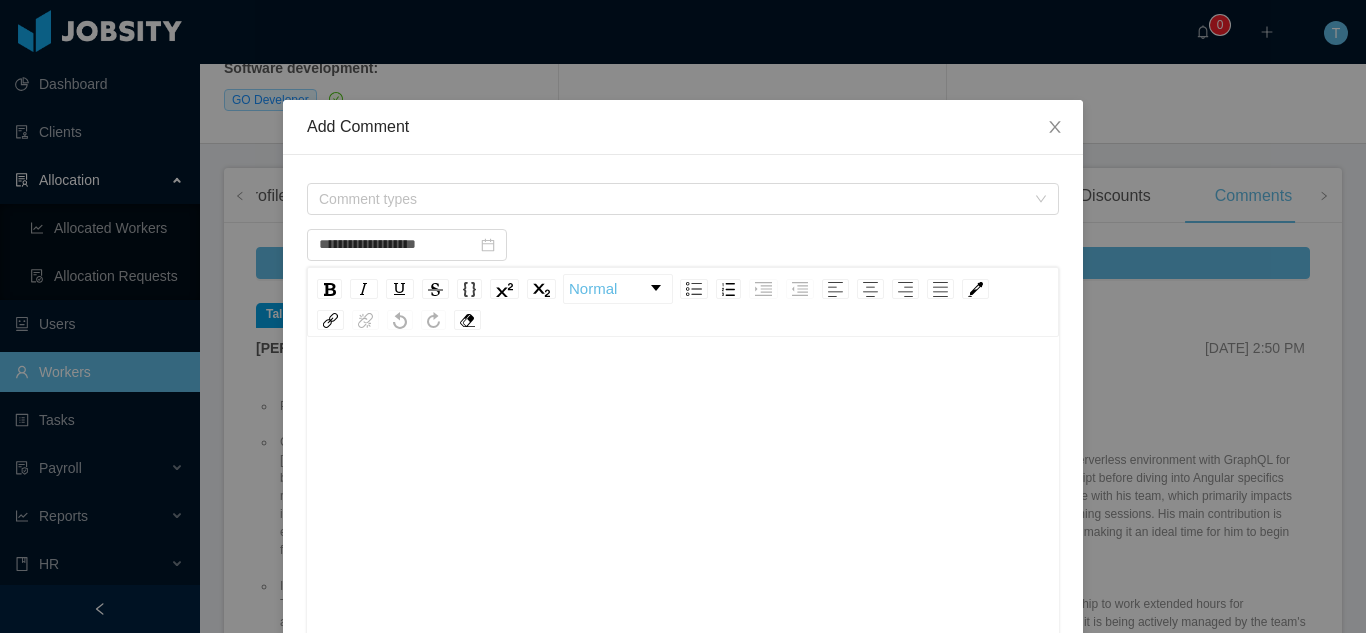 click at bounding box center (683, 391) 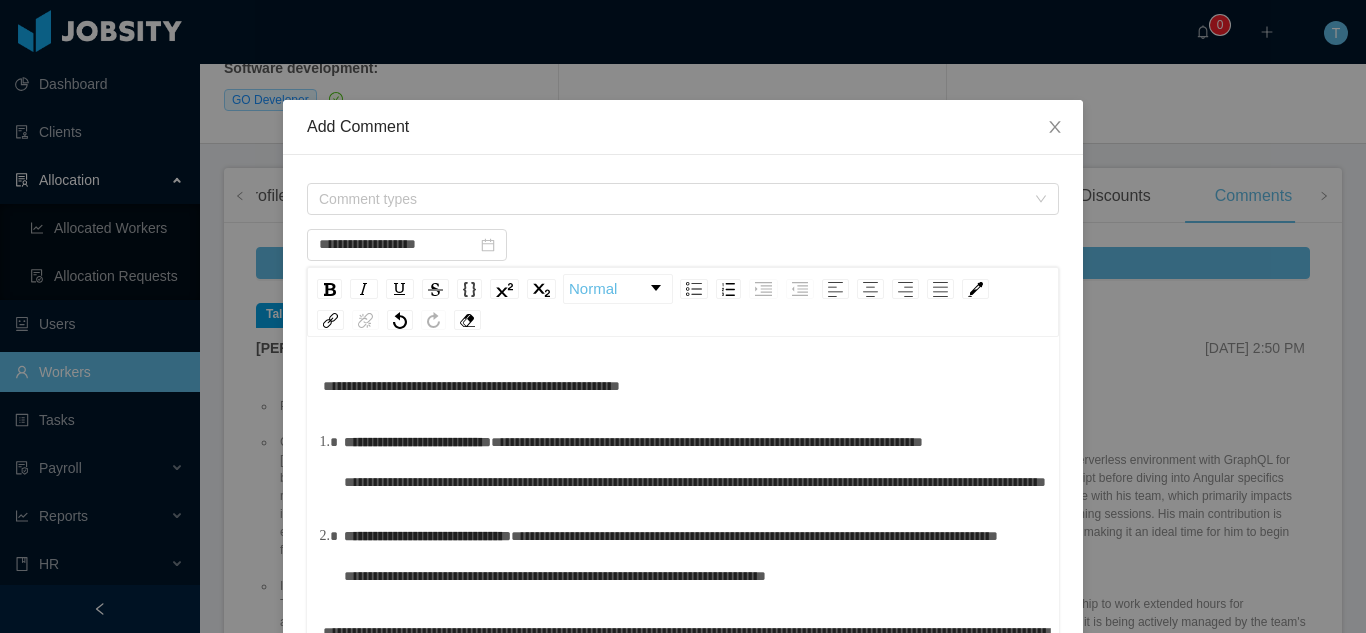 click on "**********" at bounding box center [694, 556] 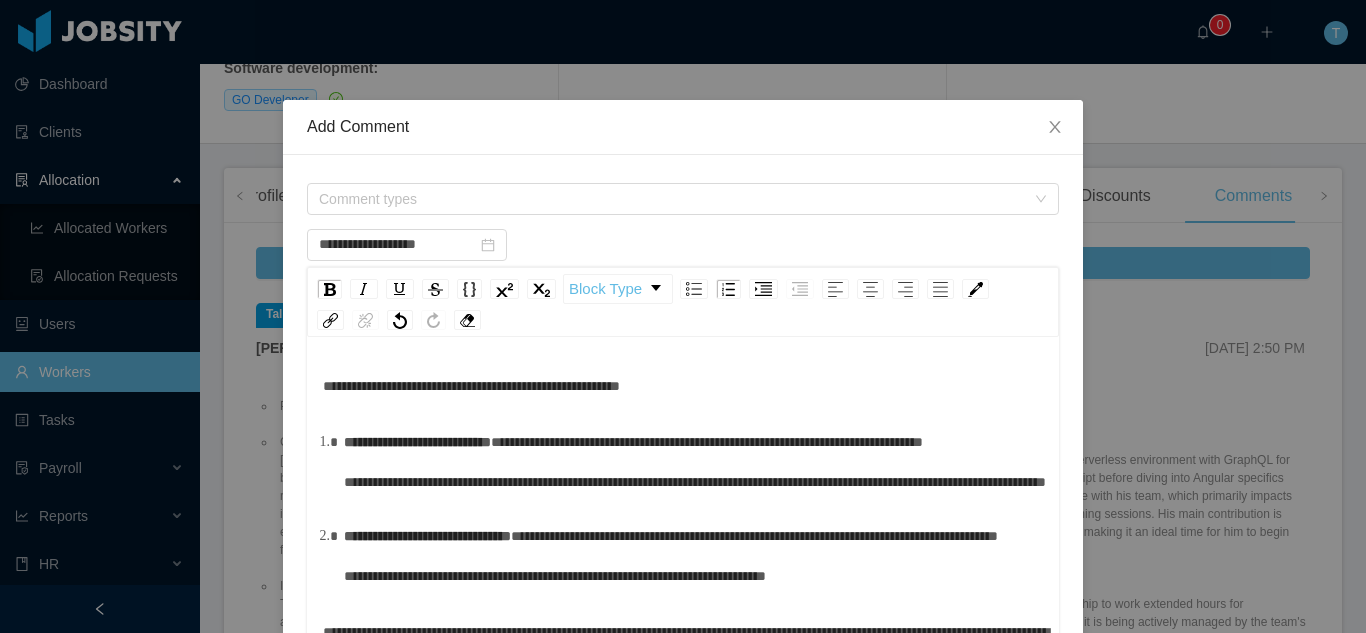 type on "**********" 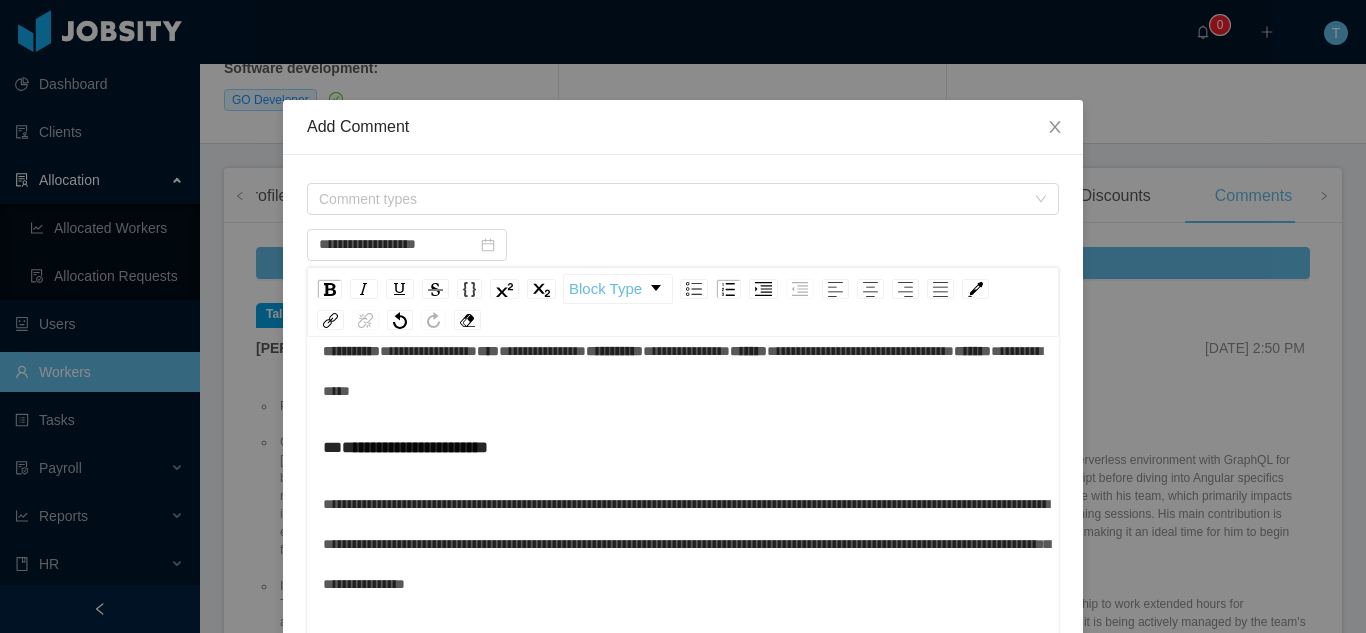 scroll, scrollTop: 0, scrollLeft: 0, axis: both 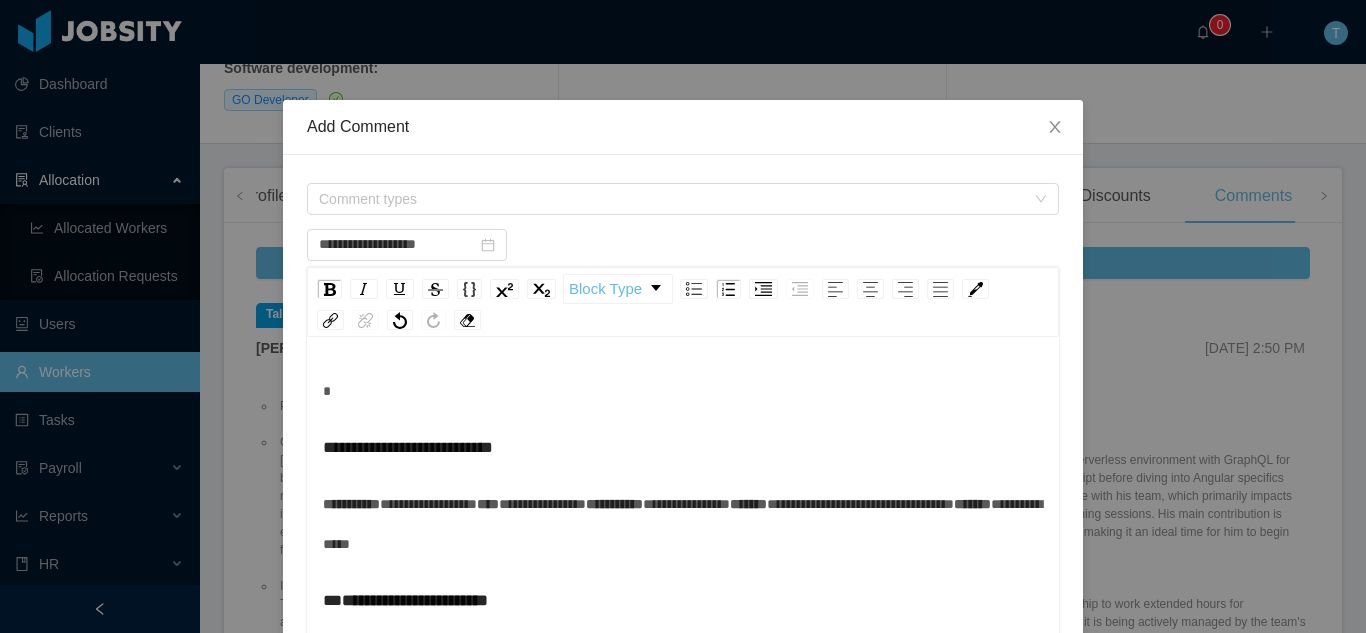click on "**********" at bounding box center (683, 546) 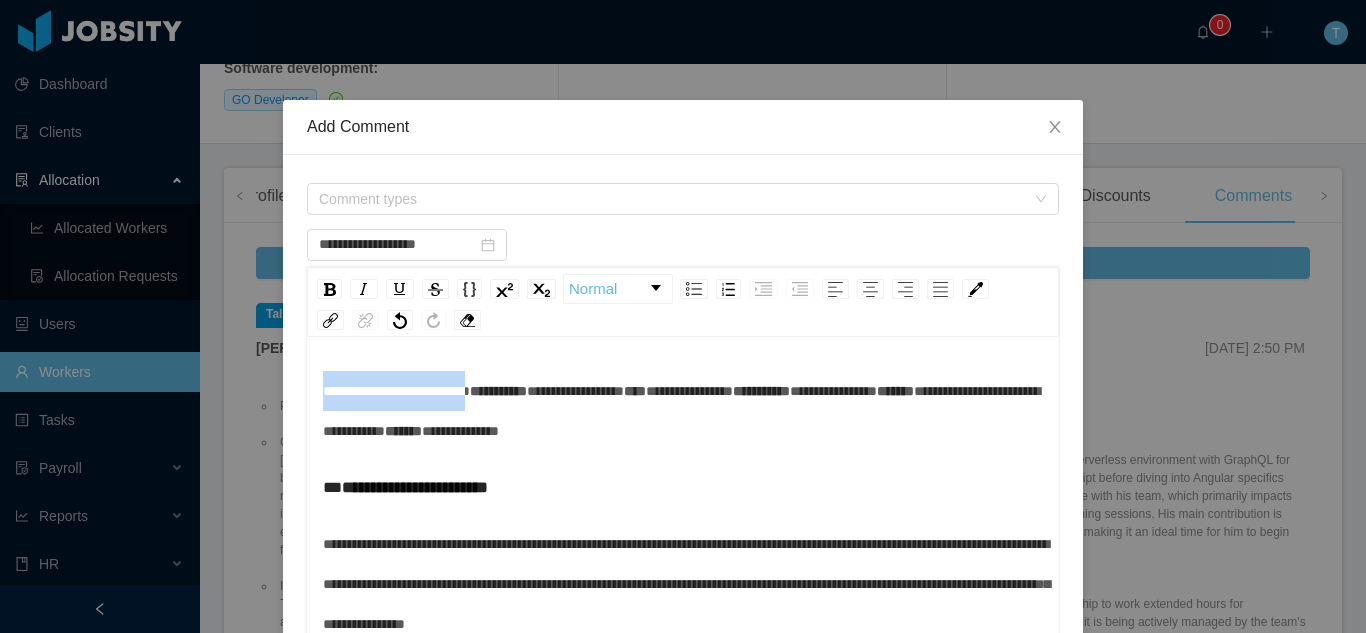drag, startPoint x: 524, startPoint y: 399, endPoint x: 307, endPoint y: 382, distance: 217.66489 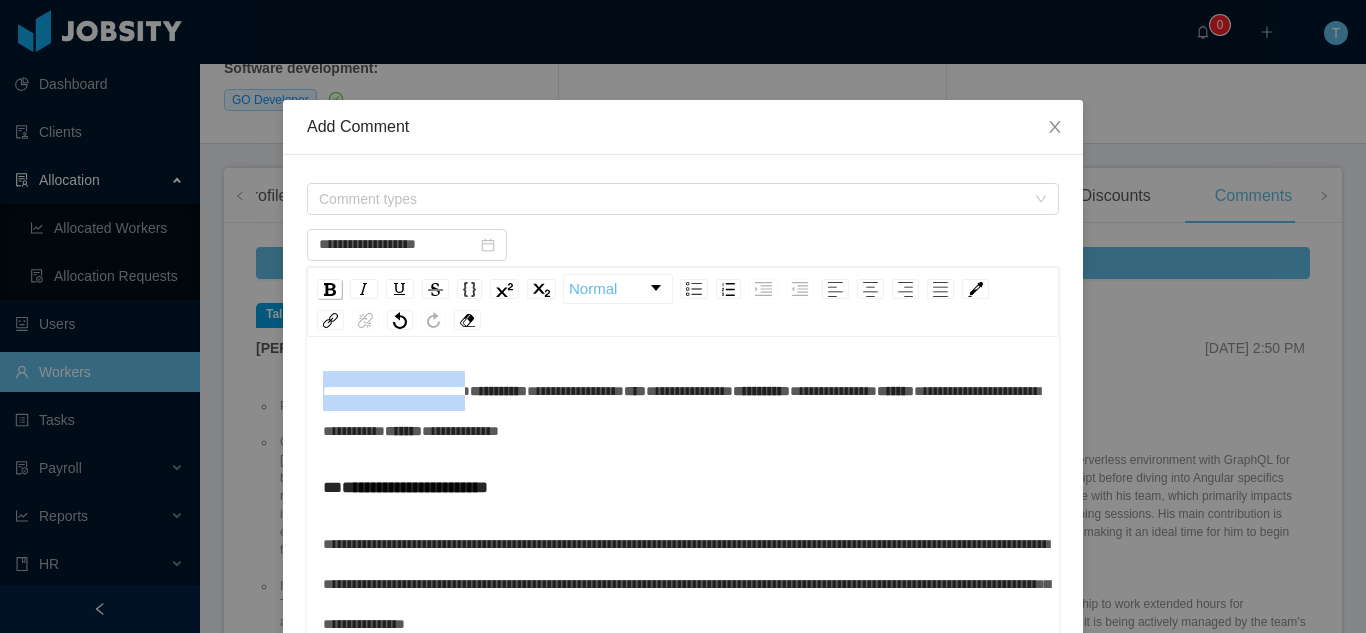 click at bounding box center [329, 289] 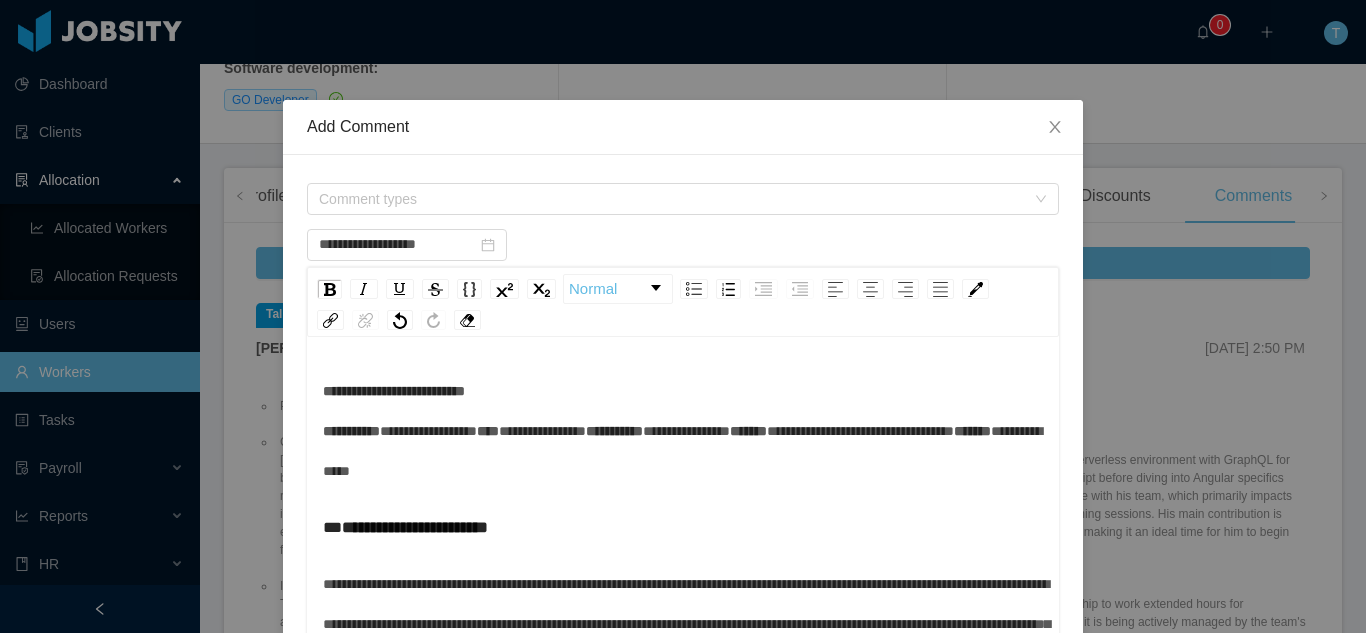 click on "**********" at bounding box center [683, 431] 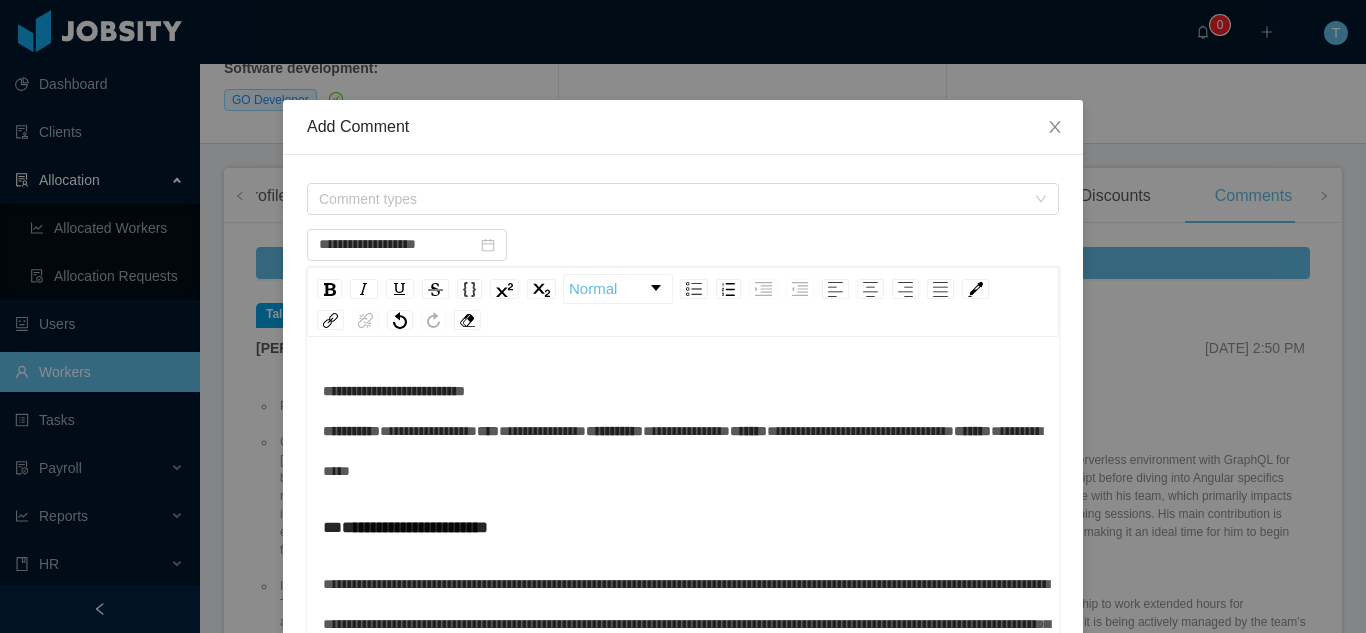 click on "**********" at bounding box center [686, 431] 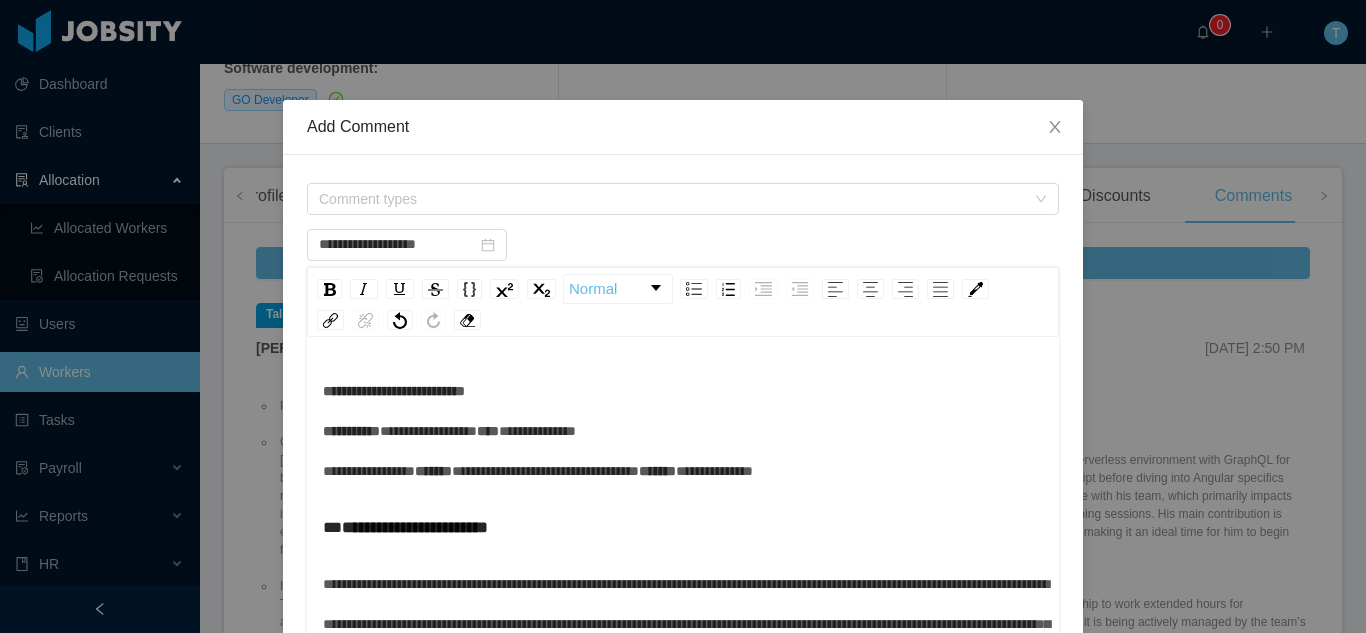 type 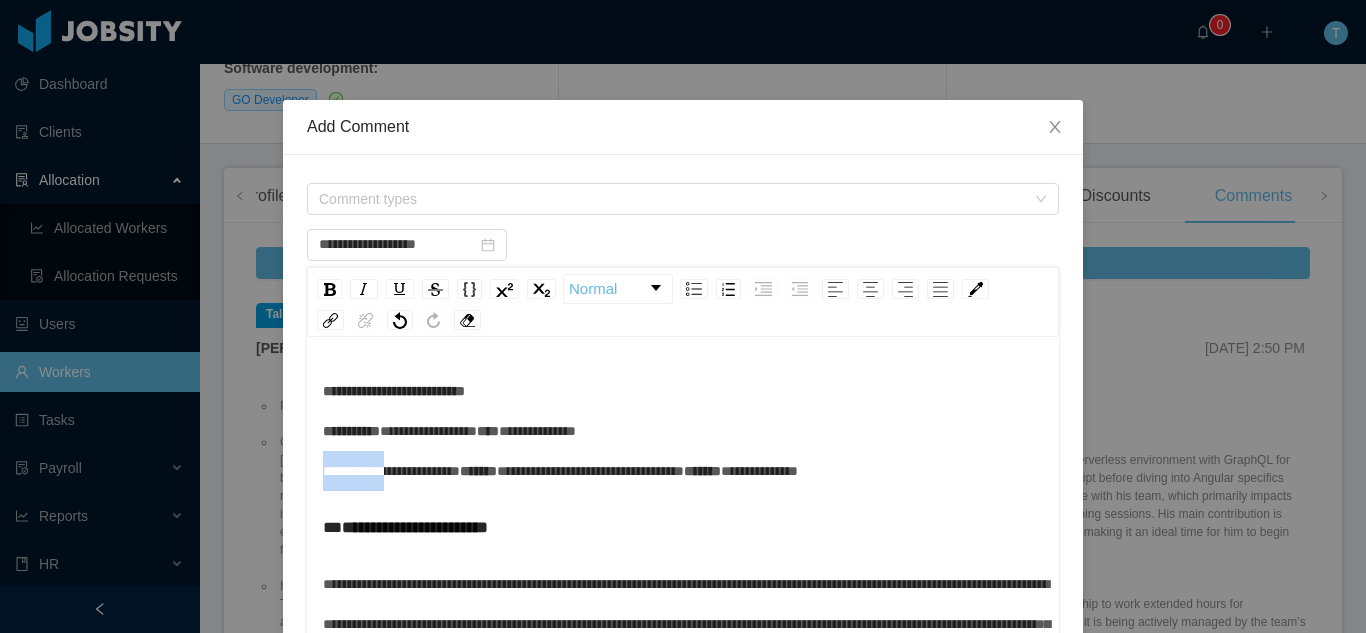 drag, startPoint x: 386, startPoint y: 509, endPoint x: 290, endPoint y: 514, distance: 96.13012 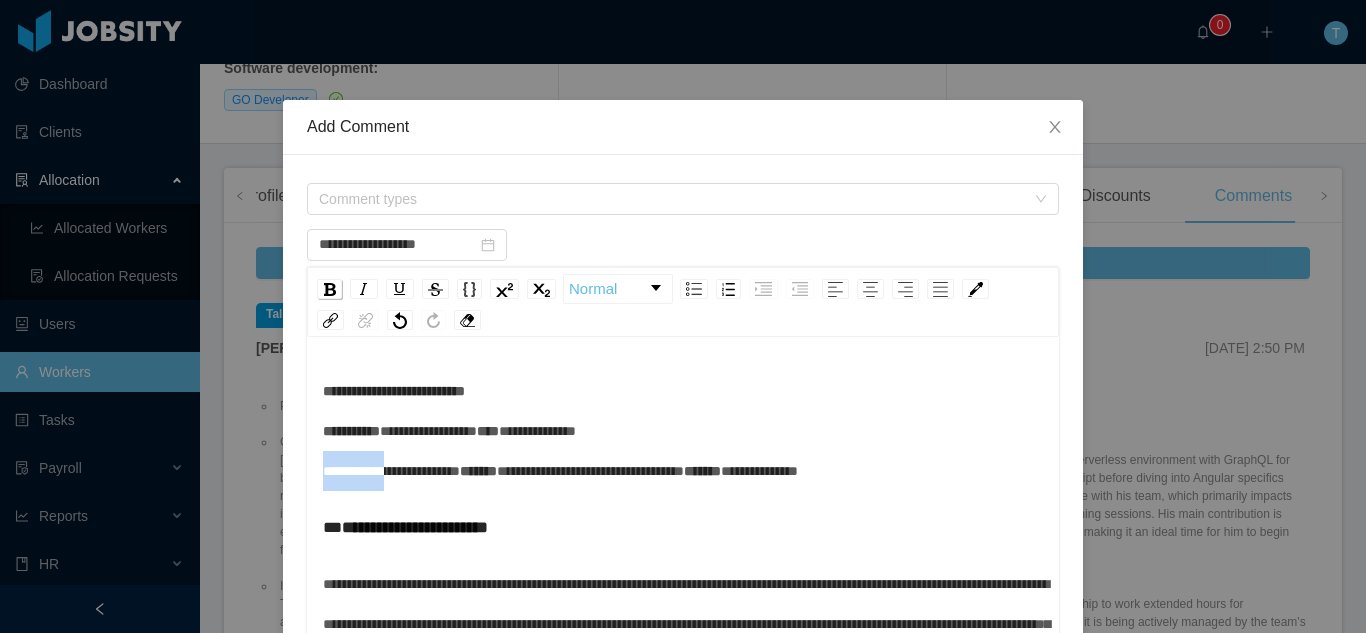 click at bounding box center (330, 289) 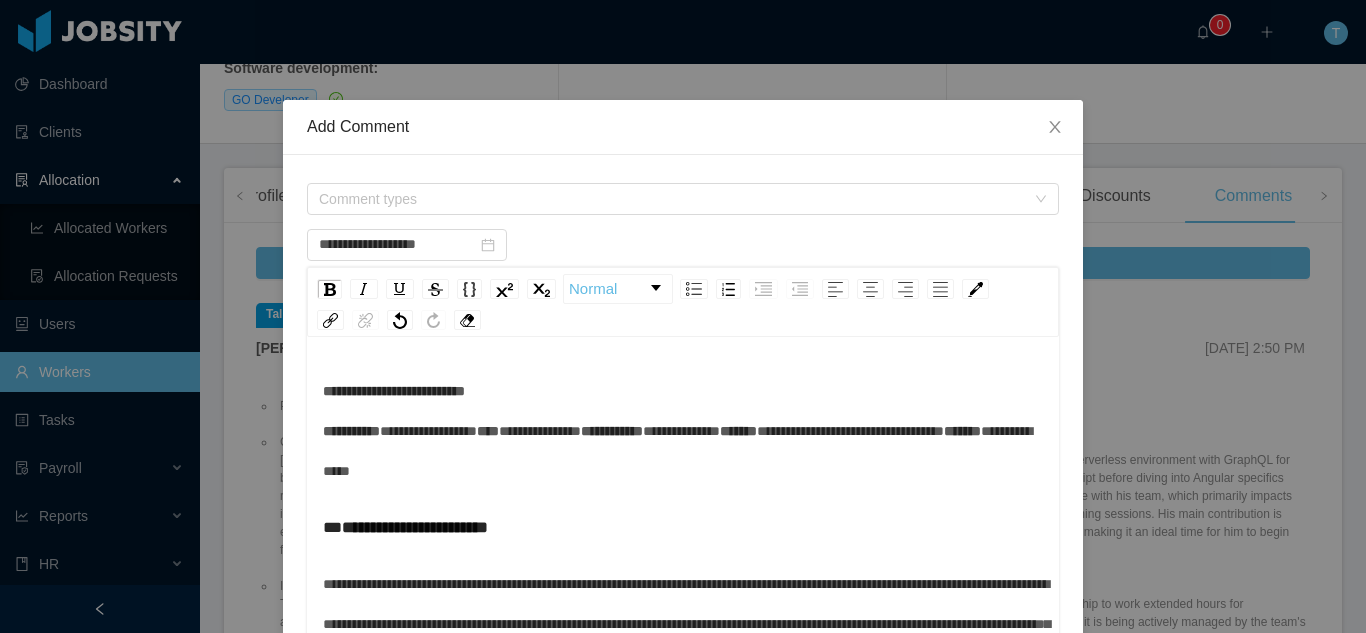 click on "**********" at bounding box center [683, 431] 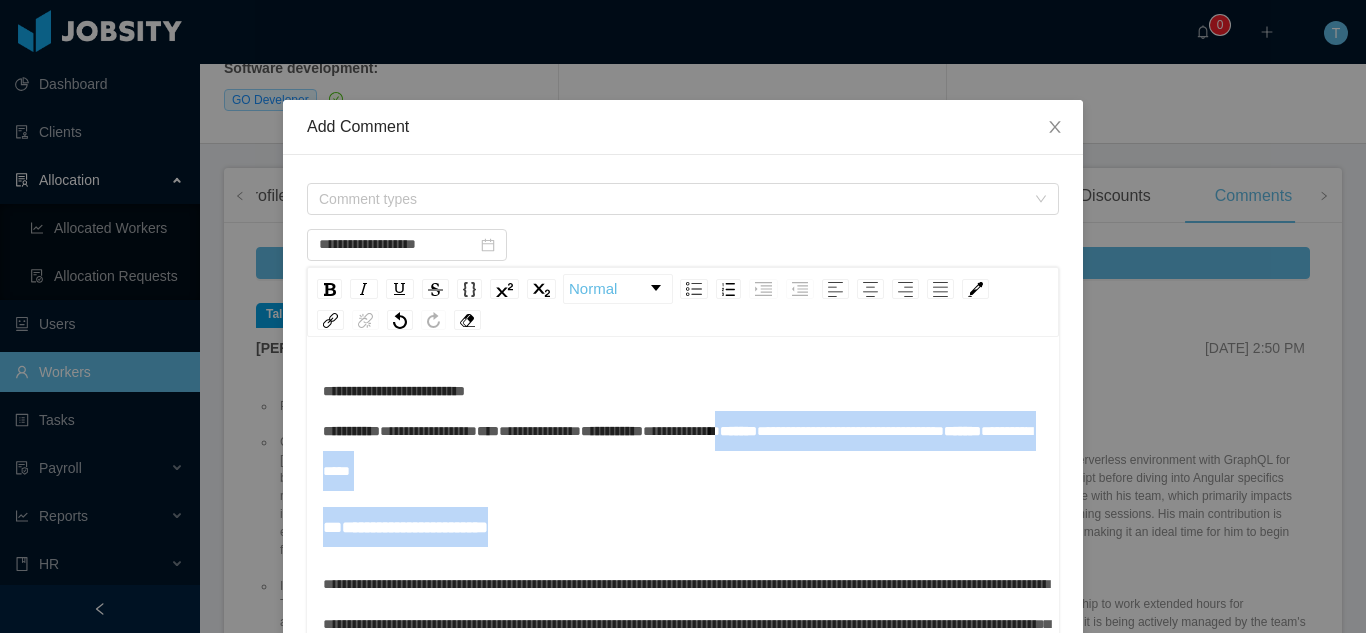 scroll, scrollTop: 59, scrollLeft: 0, axis: vertical 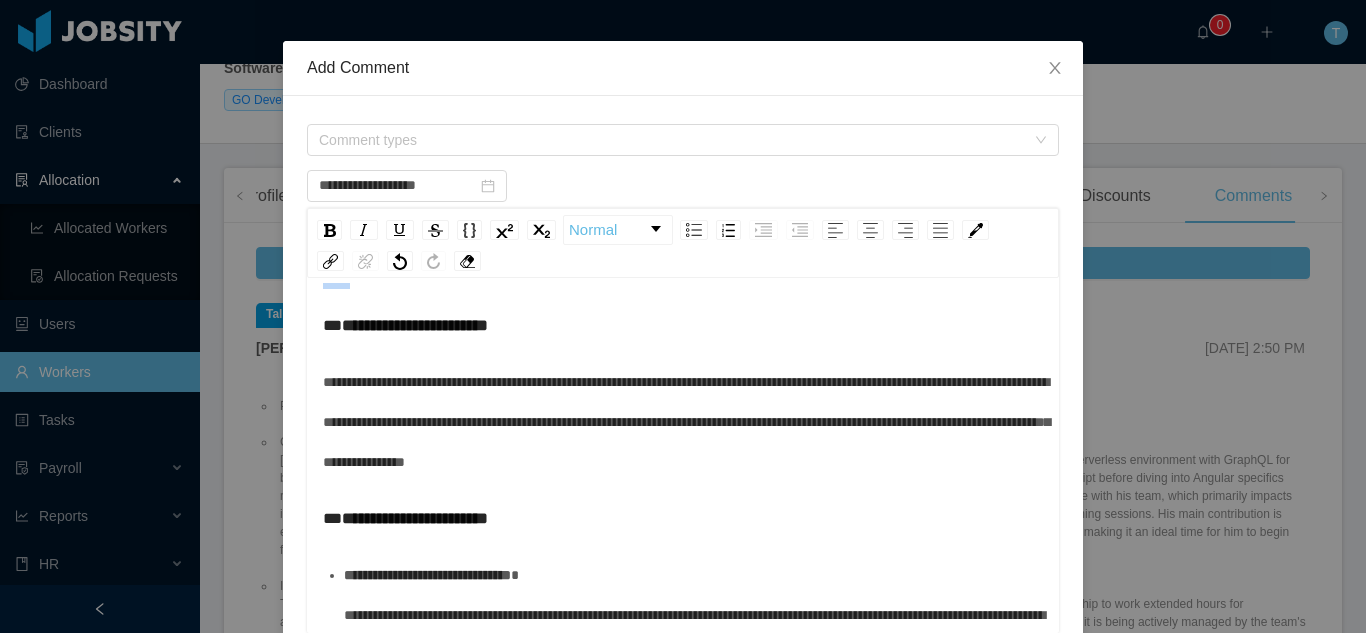 drag, startPoint x: 315, startPoint y: 548, endPoint x: 504, endPoint y: 405, distance: 237.0021 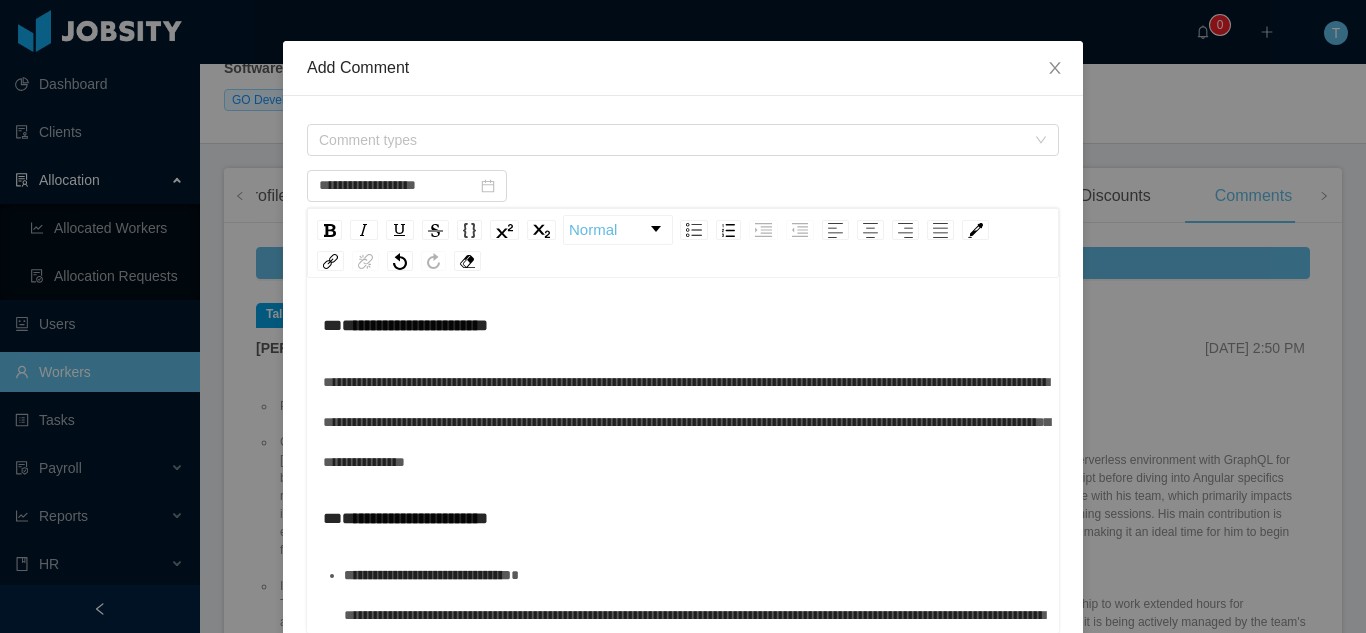 click on "**********" at bounding box center [683, 422] 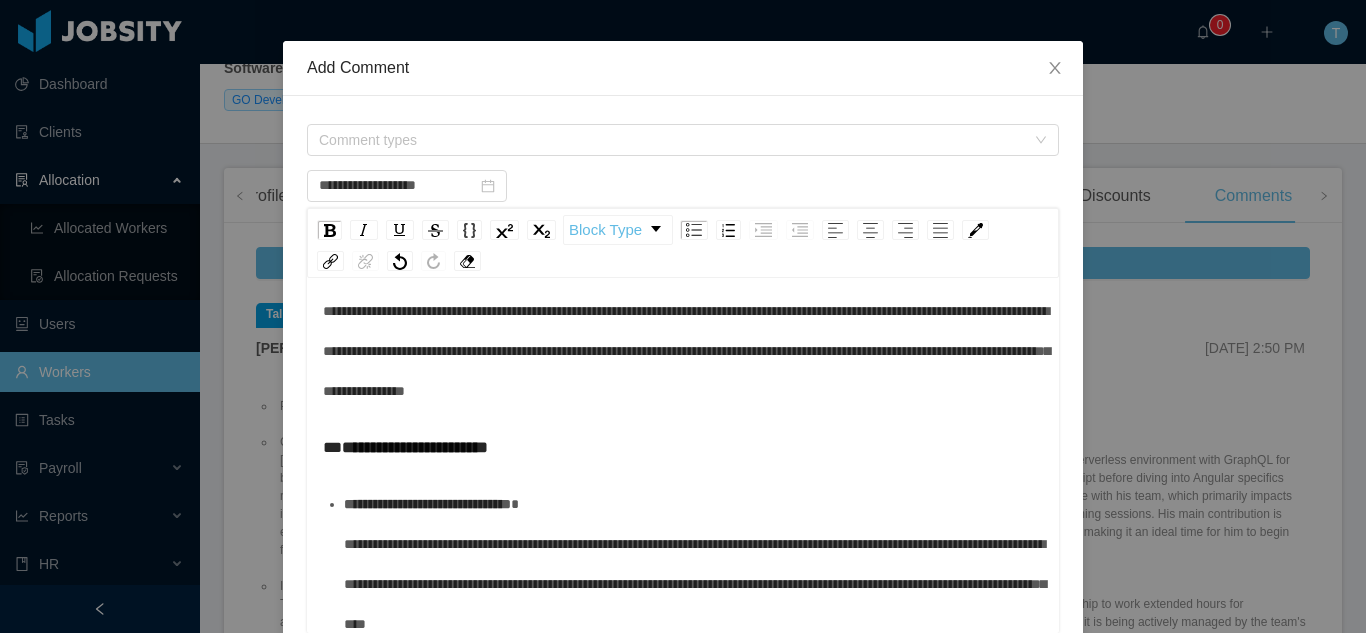 scroll, scrollTop: 254, scrollLeft: 0, axis: vertical 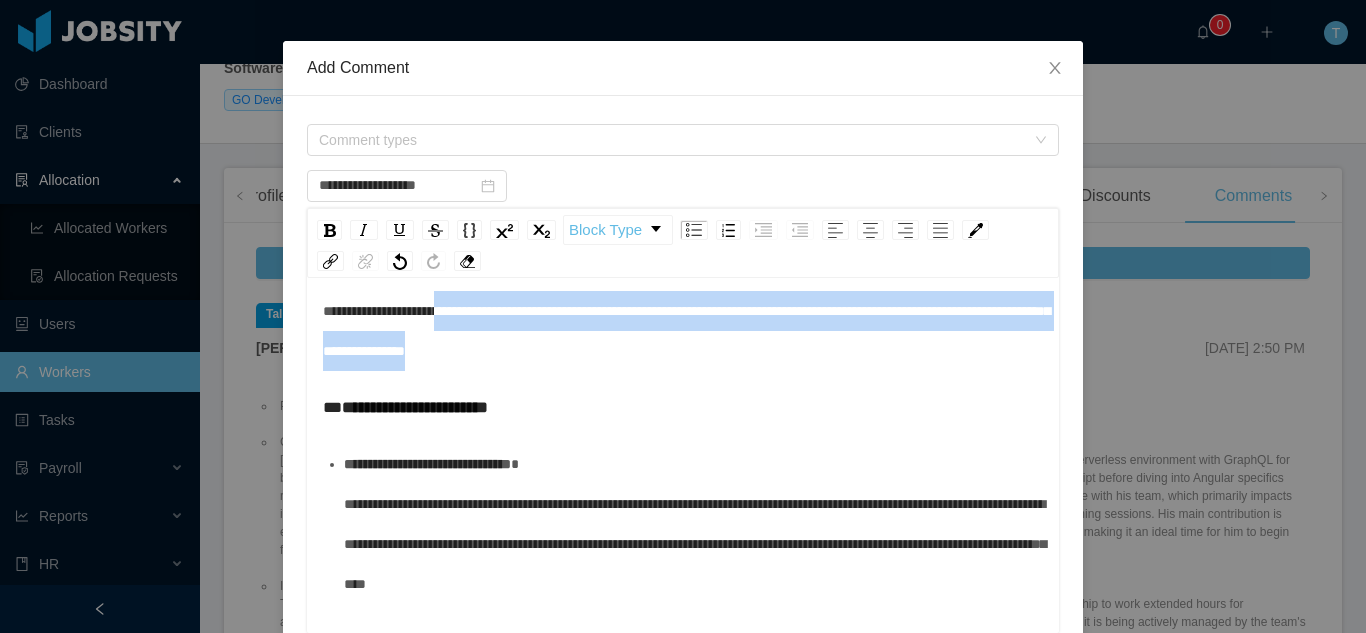 drag, startPoint x: 697, startPoint y: 431, endPoint x: 924, endPoint y: 471, distance: 230.49728 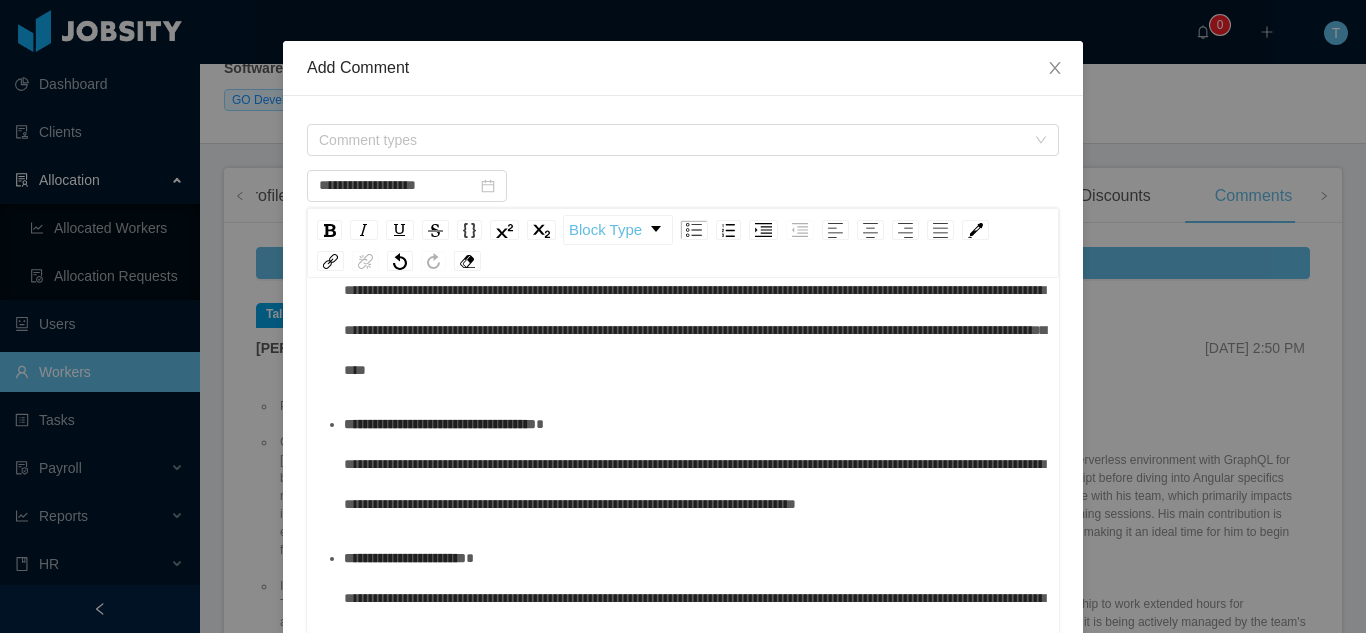 scroll, scrollTop: 468, scrollLeft: 0, axis: vertical 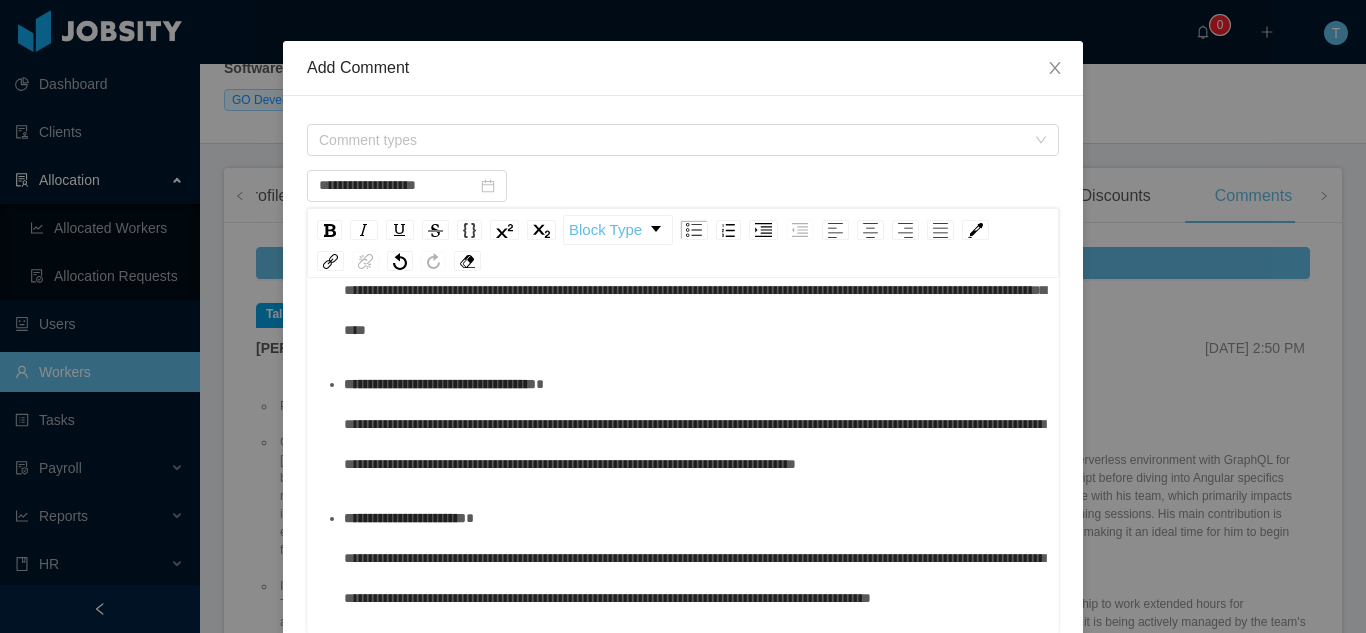 click on "**********" at bounding box center (683, 471) 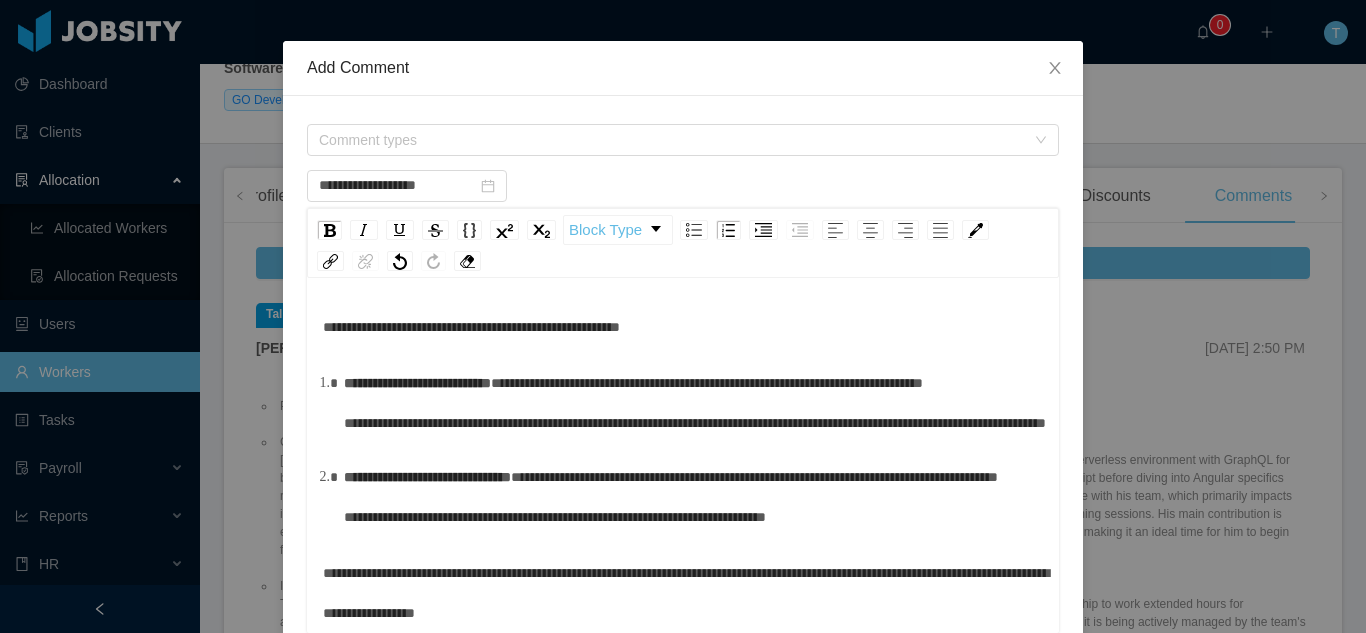 scroll, scrollTop: 1953, scrollLeft: 0, axis: vertical 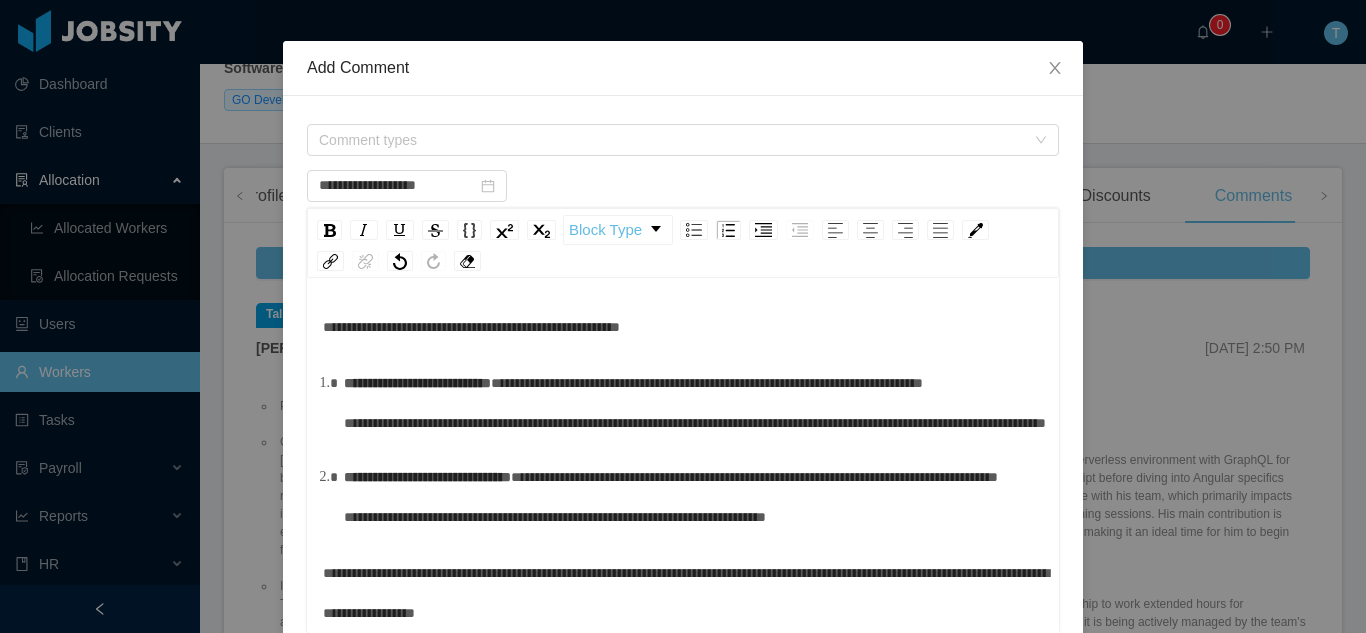 click on "**********" at bounding box center (695, 403) 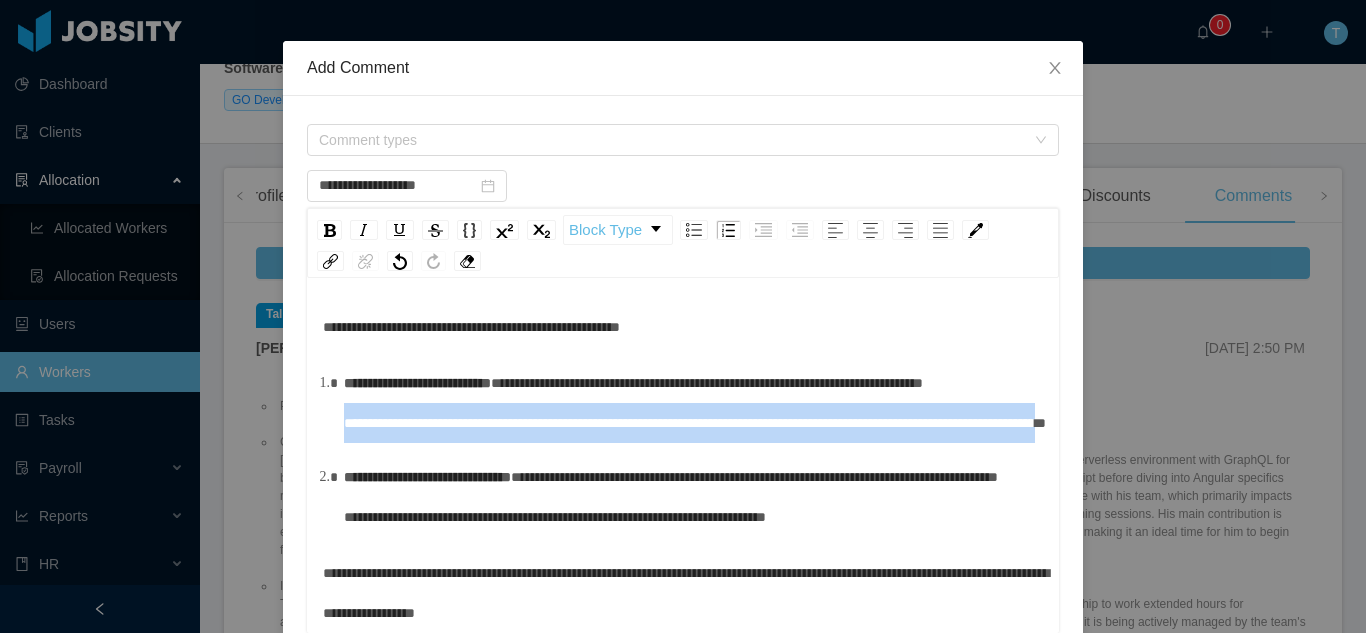drag, startPoint x: 558, startPoint y: 494, endPoint x: 321, endPoint y: 461, distance: 239.28644 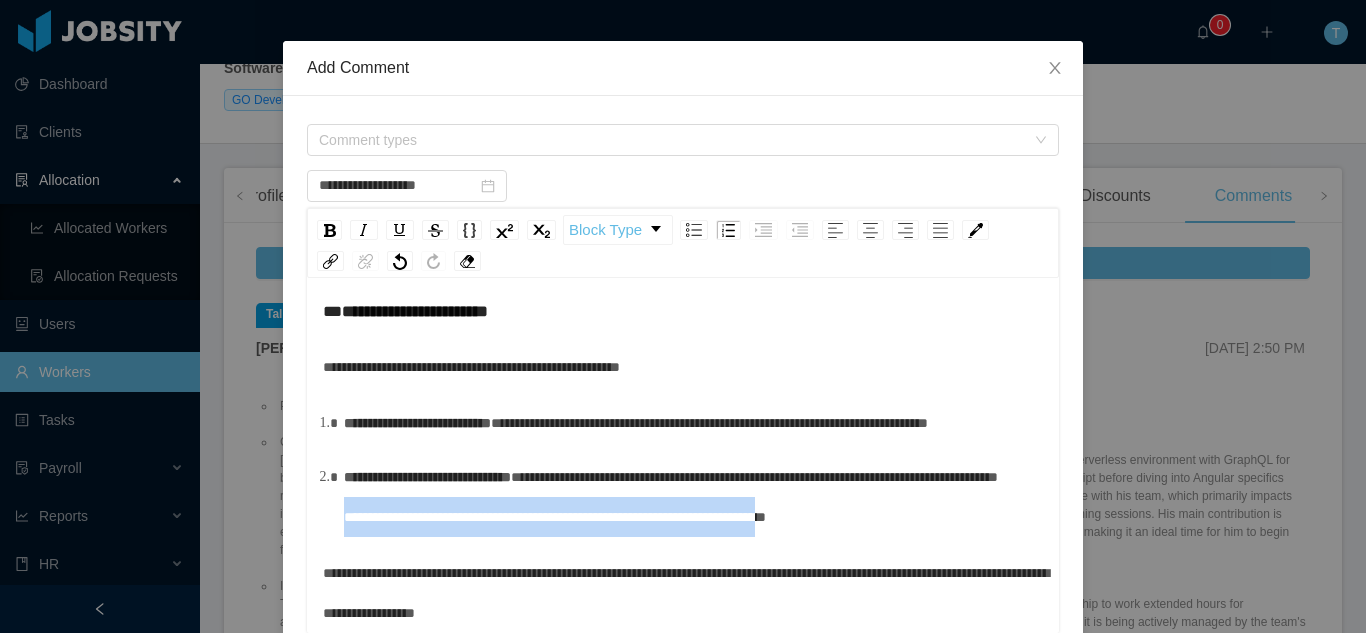 drag, startPoint x: 332, startPoint y: 550, endPoint x: 949, endPoint y: 555, distance: 617.02026 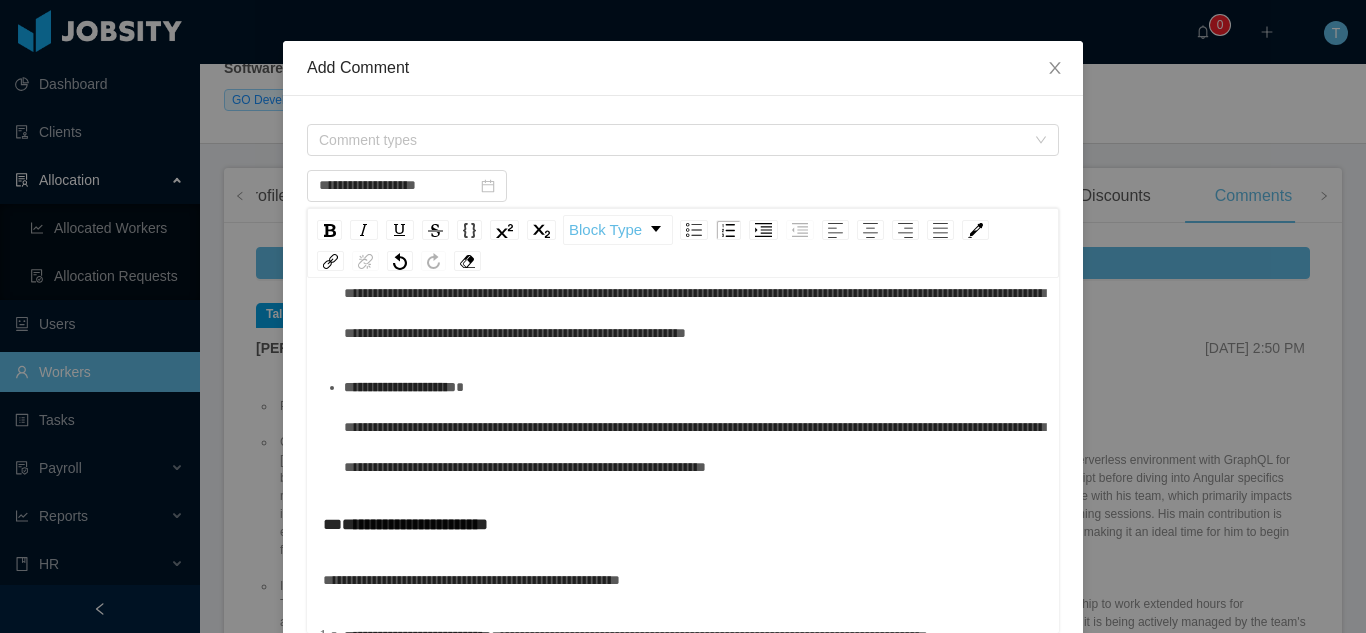 scroll, scrollTop: 2020, scrollLeft: 0, axis: vertical 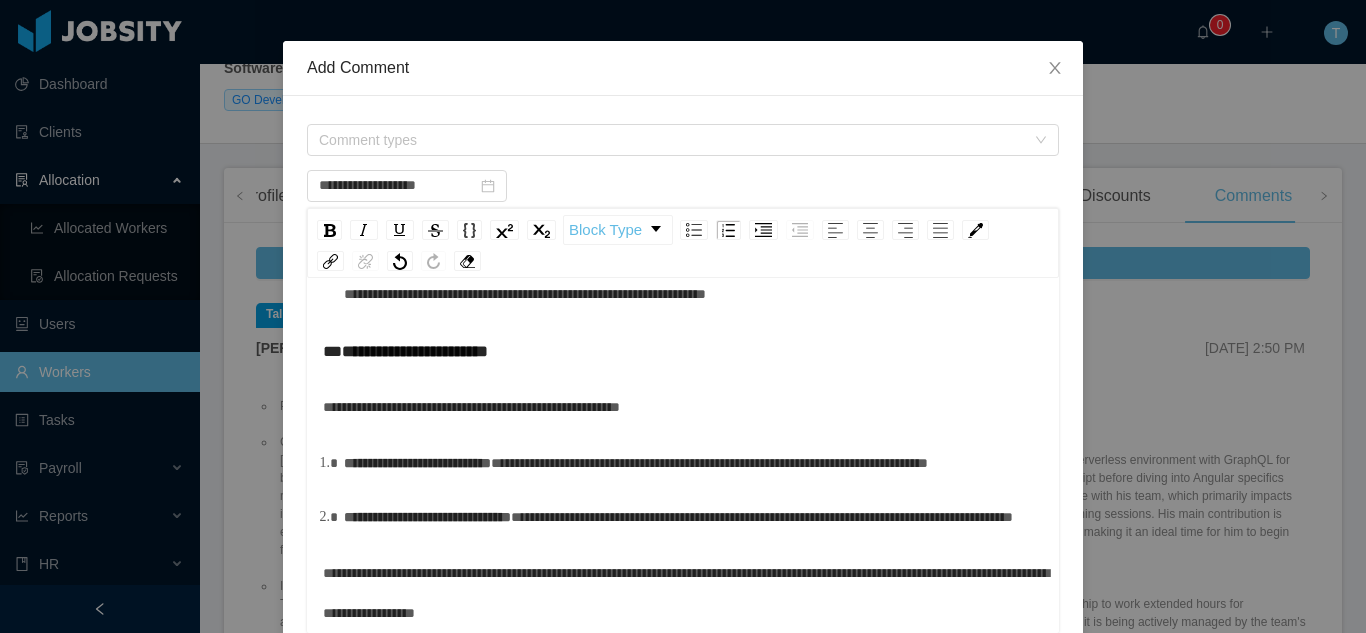 click on "**********" at bounding box center (683, 458) 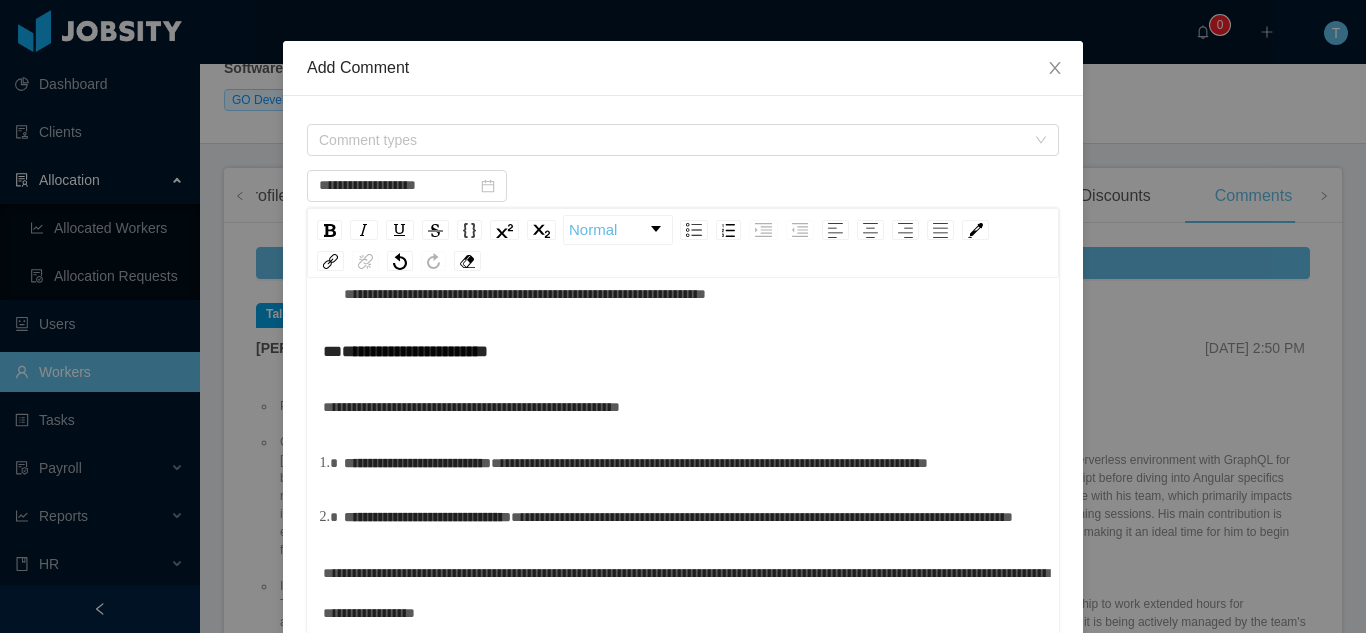 scroll, scrollTop: 1964, scrollLeft: 0, axis: vertical 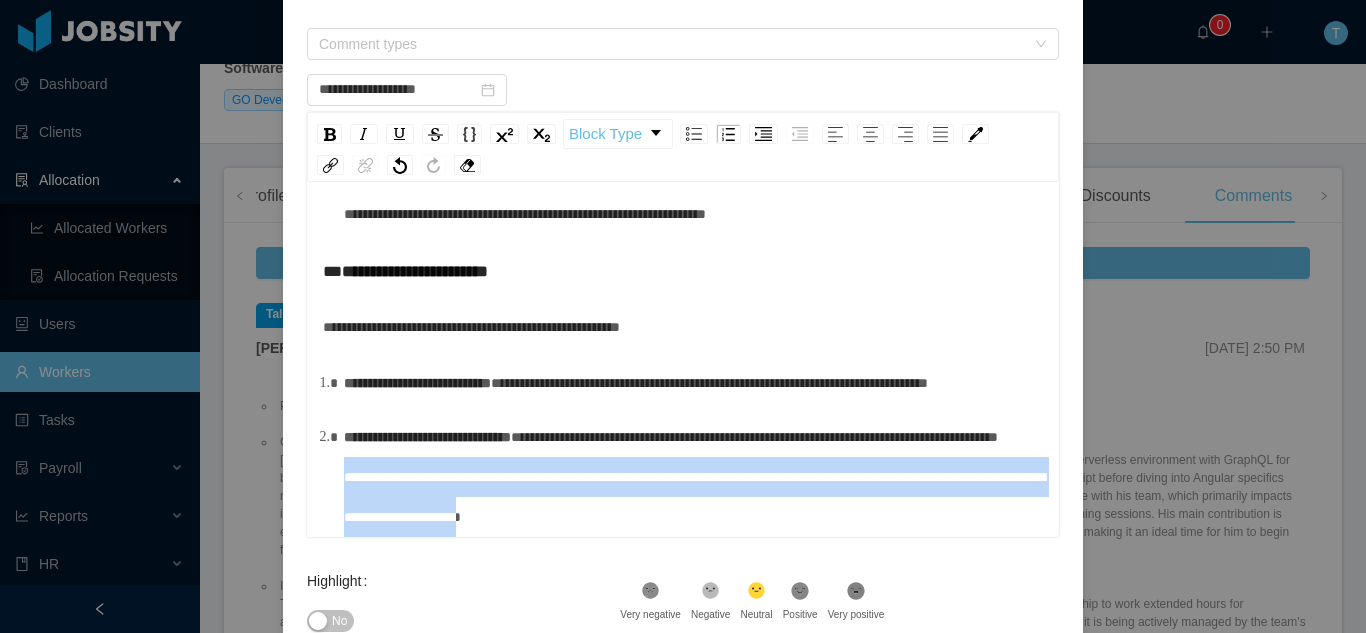 drag, startPoint x: 693, startPoint y: 512, endPoint x: 307, endPoint y: 482, distance: 387.16406 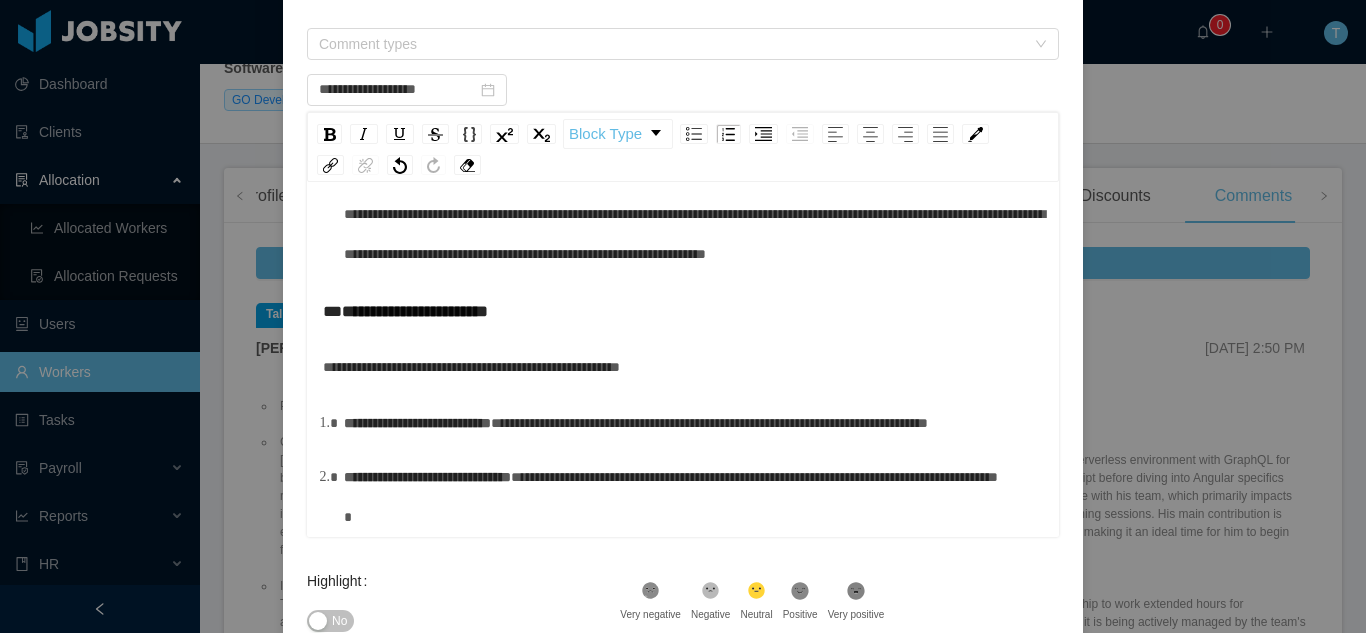 scroll, scrollTop: 1884, scrollLeft: 0, axis: vertical 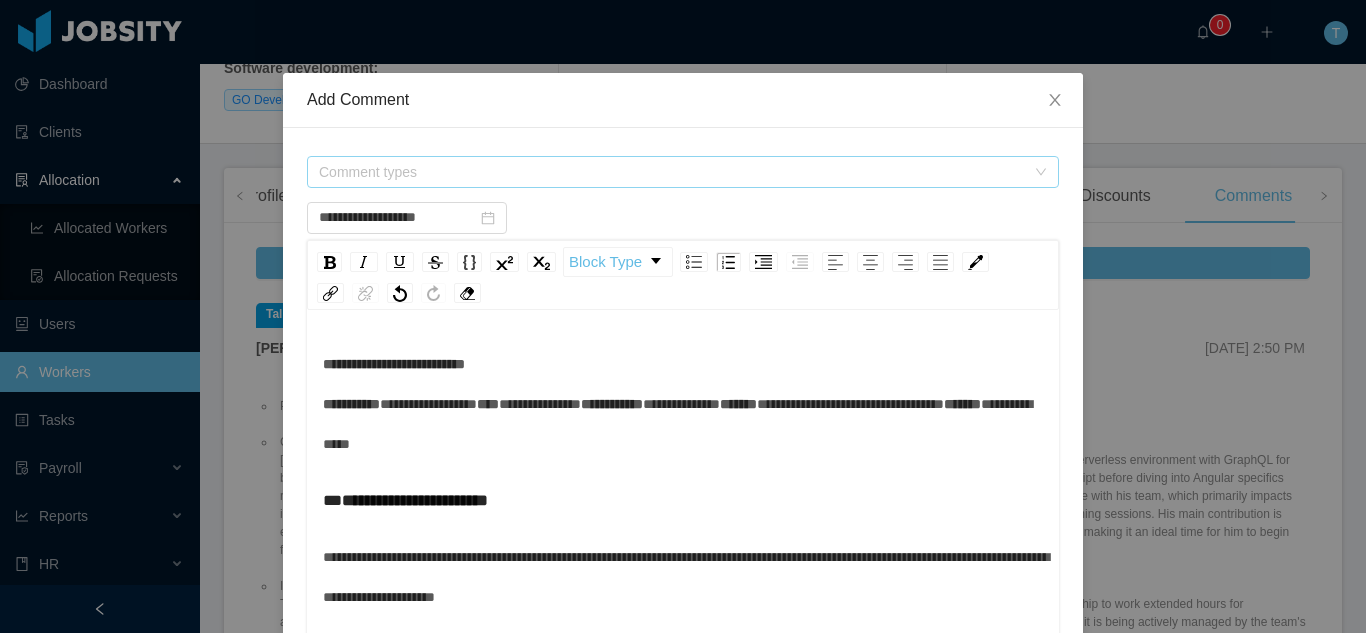 click on "Comment types" at bounding box center [672, 172] 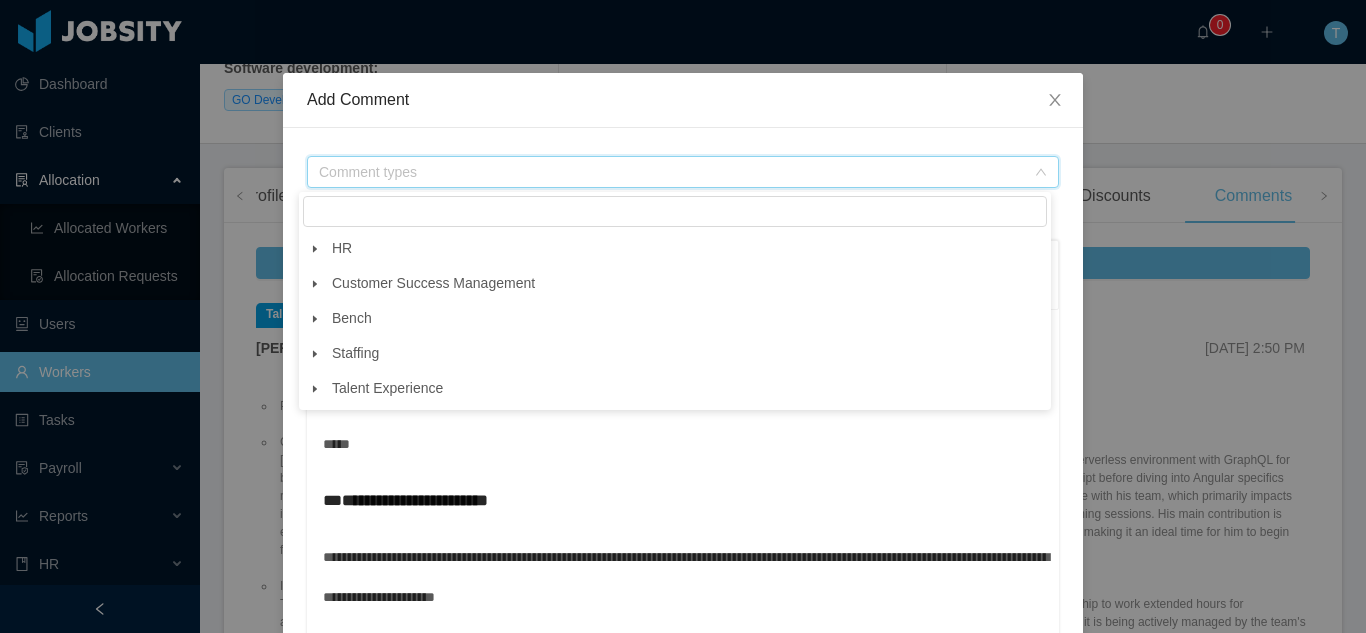 click 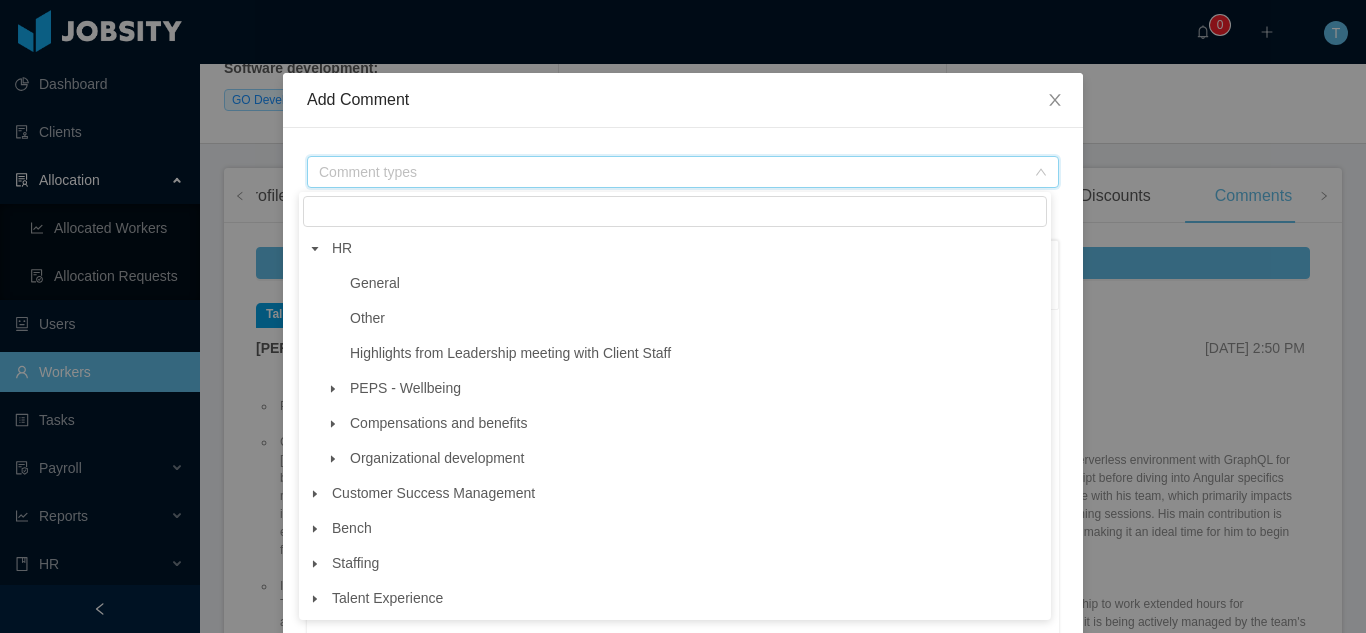 click 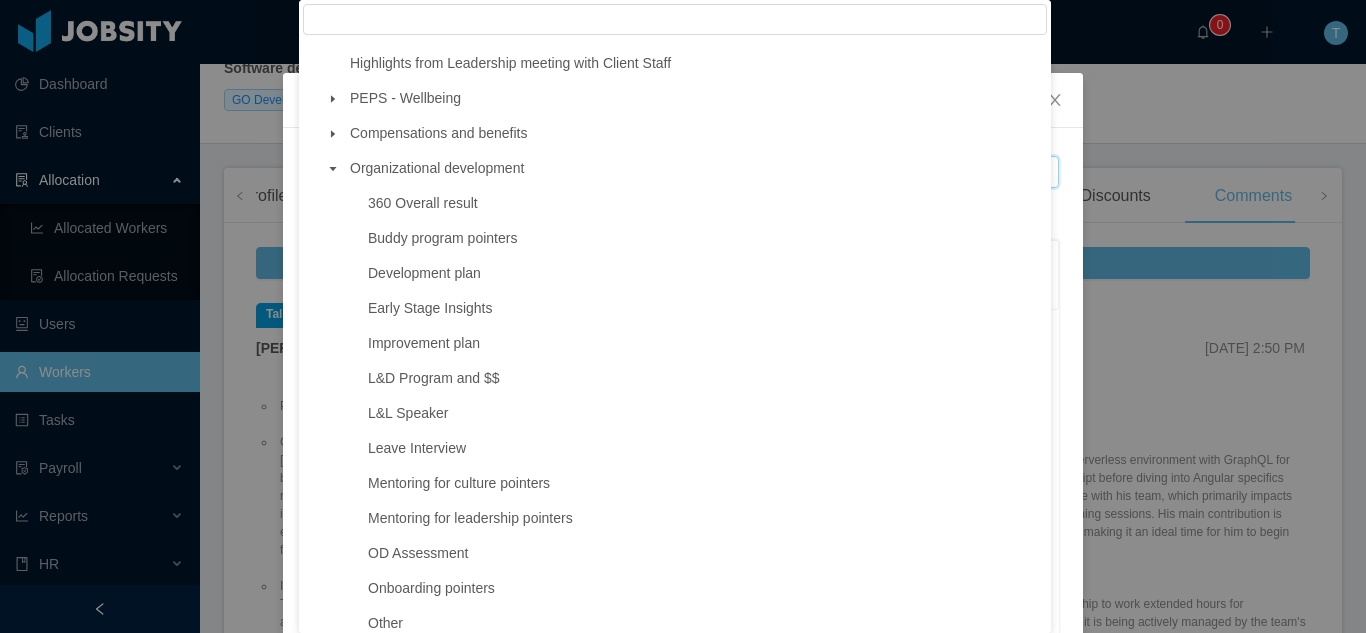 scroll, scrollTop: 100, scrollLeft: 0, axis: vertical 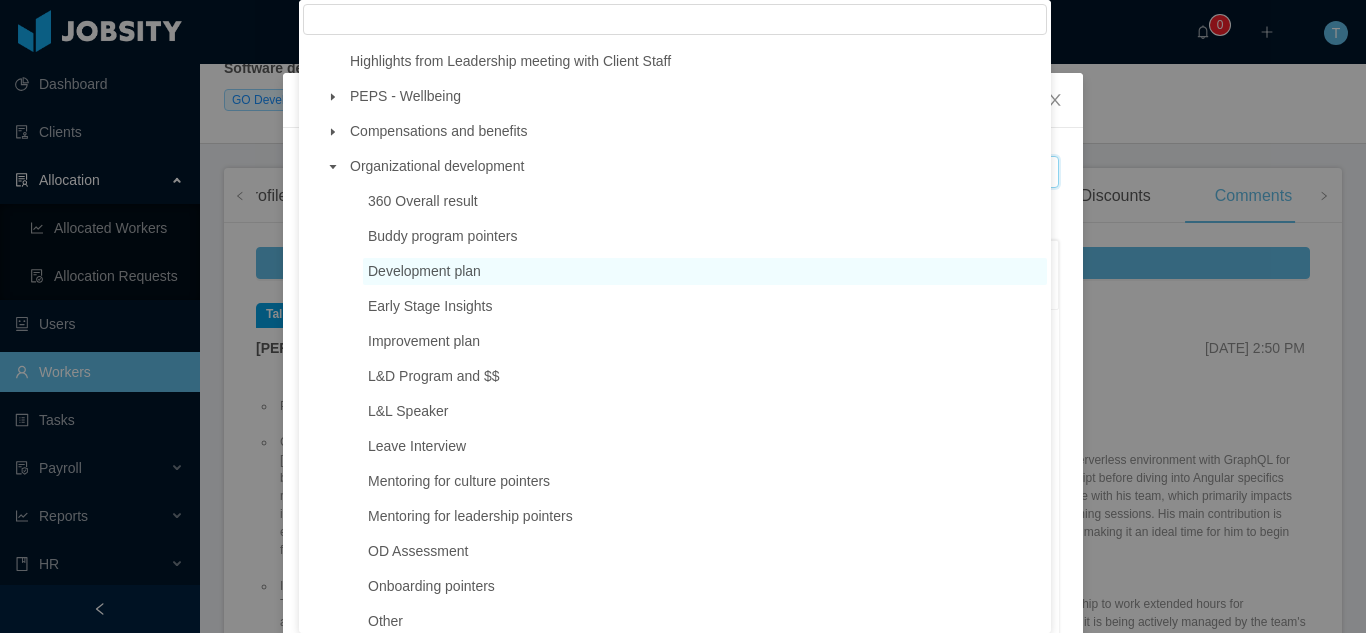 click on "Development plan" at bounding box center (705, 271) 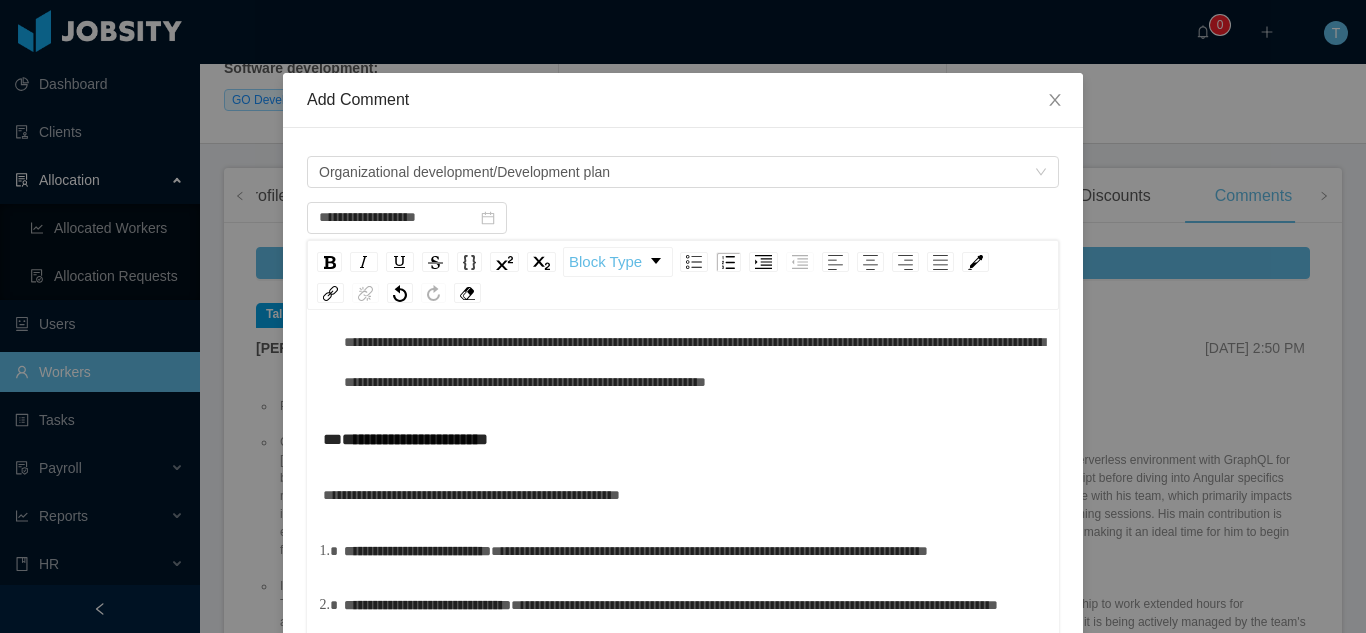 scroll, scrollTop: 1884, scrollLeft: 0, axis: vertical 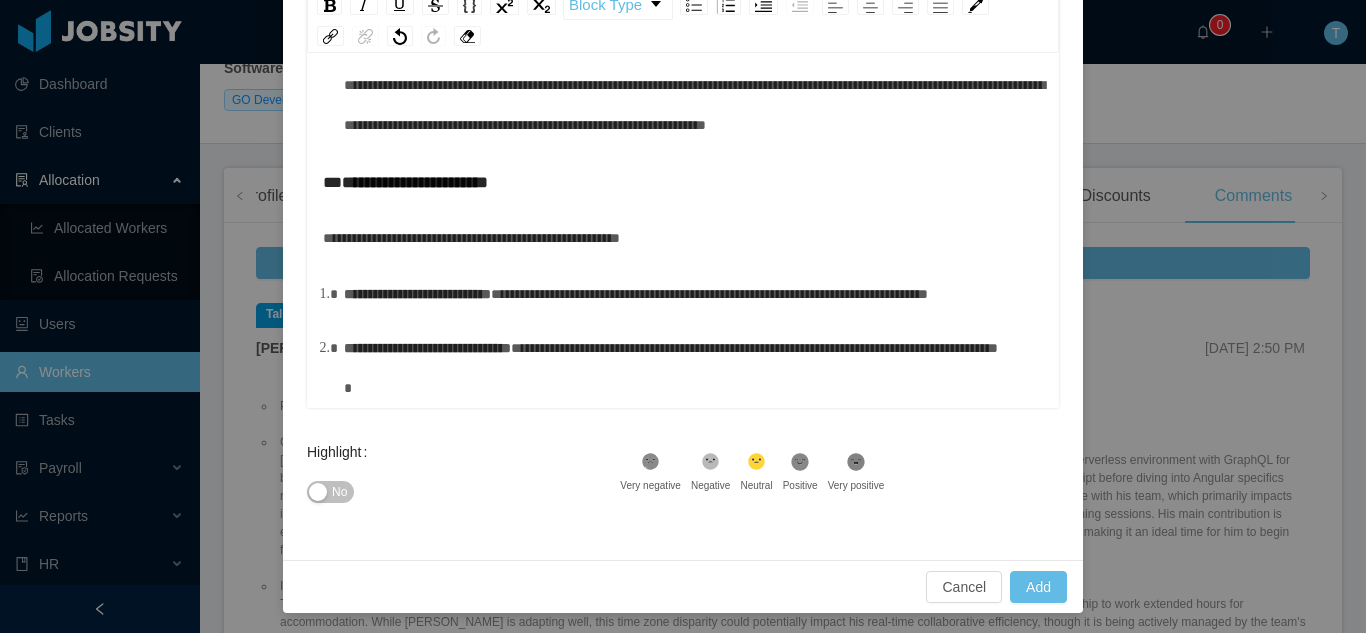 click 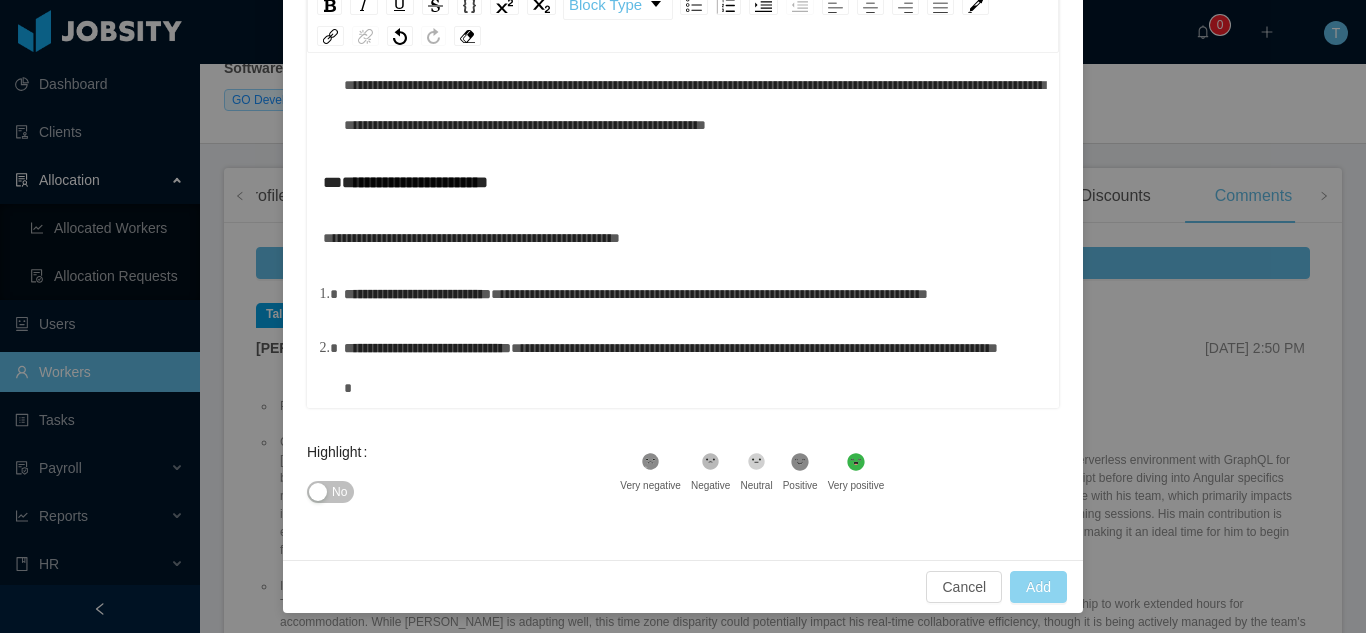 click on "Add" at bounding box center (1038, 587) 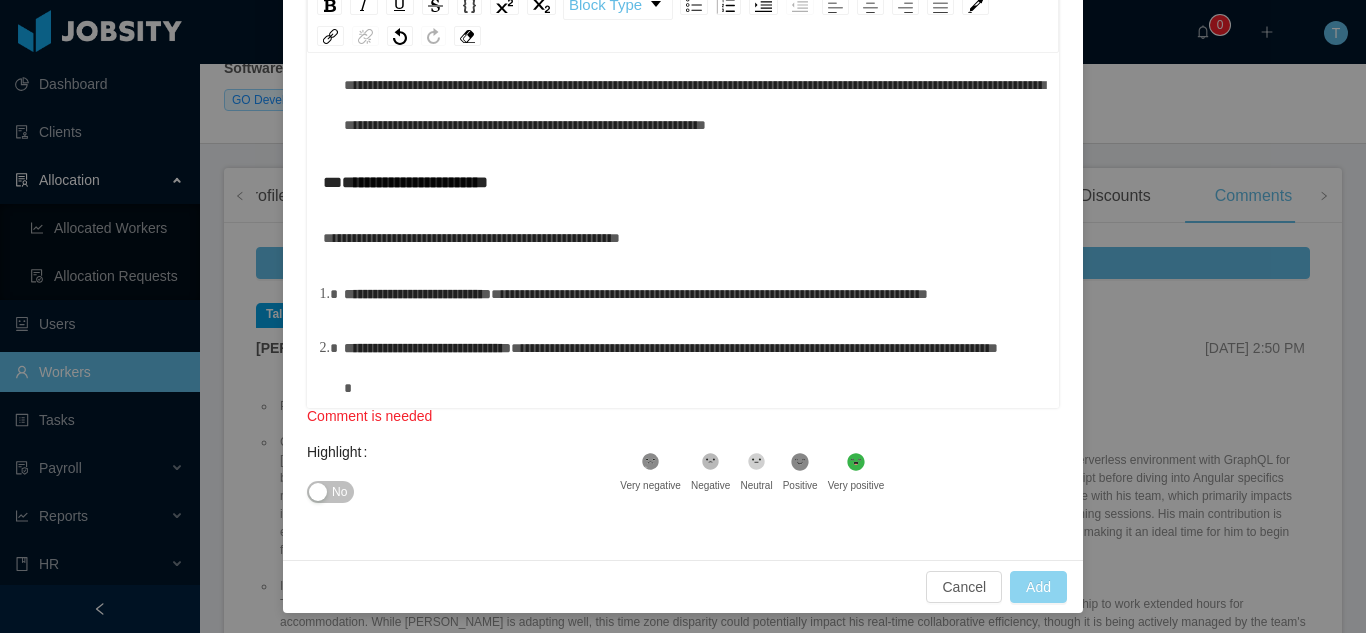 click on "Add" at bounding box center [1038, 587] 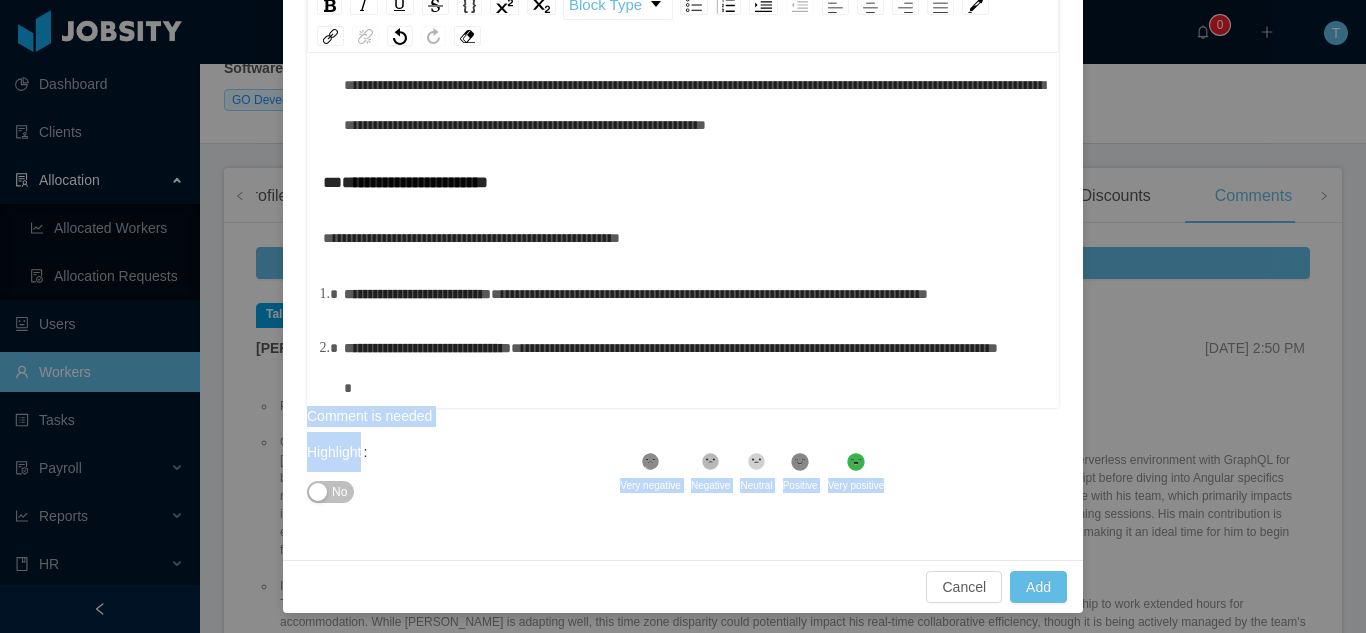 drag, startPoint x: 1290, startPoint y: 498, endPoint x: 1288, endPoint y: 394, distance: 104.019226 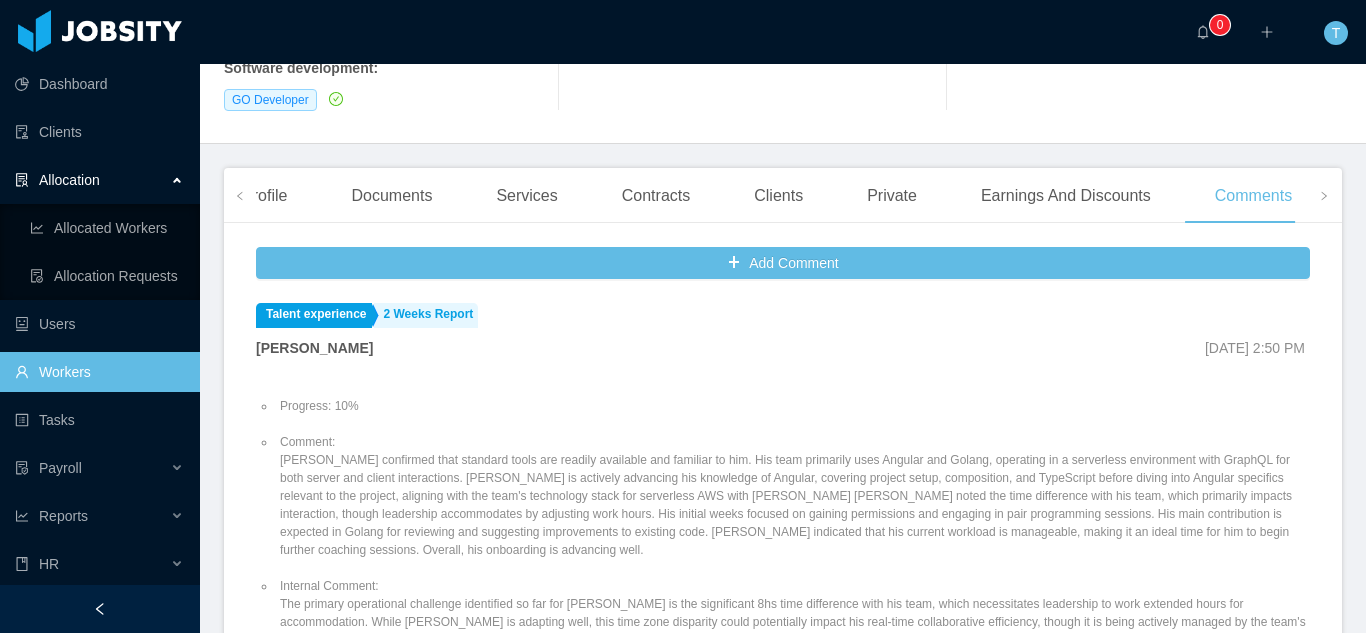 scroll, scrollTop: 25, scrollLeft: 0, axis: vertical 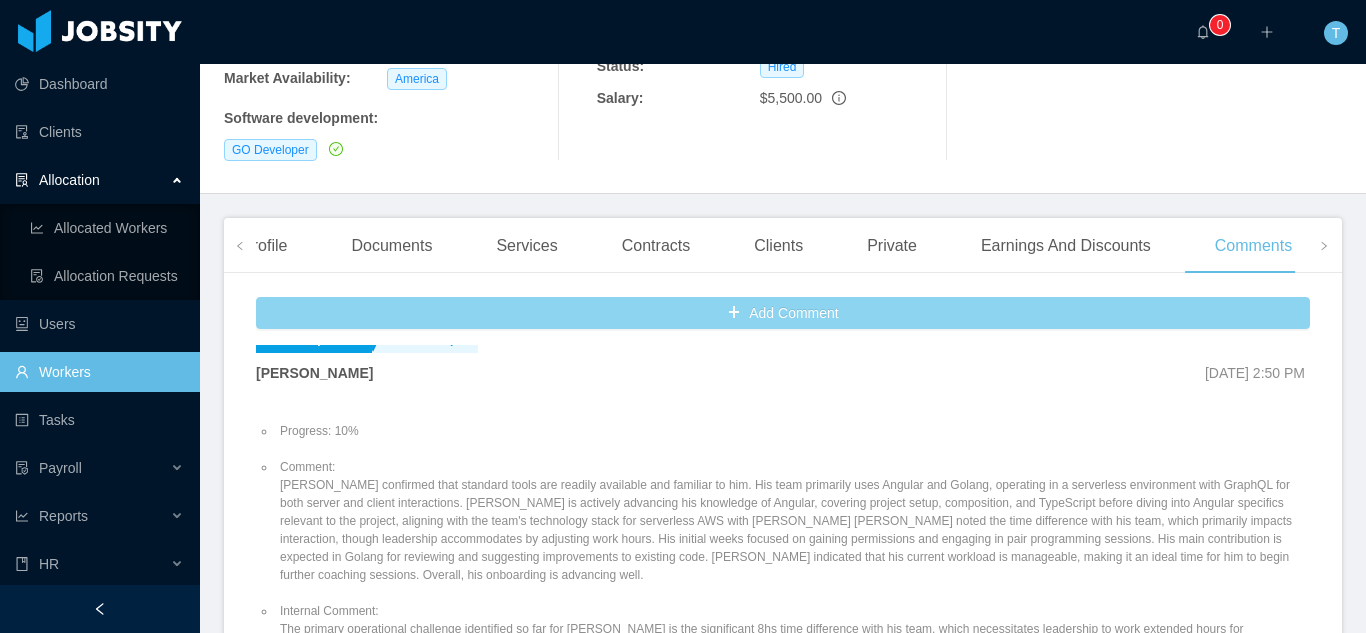 click on "Add Comment" at bounding box center (783, 313) 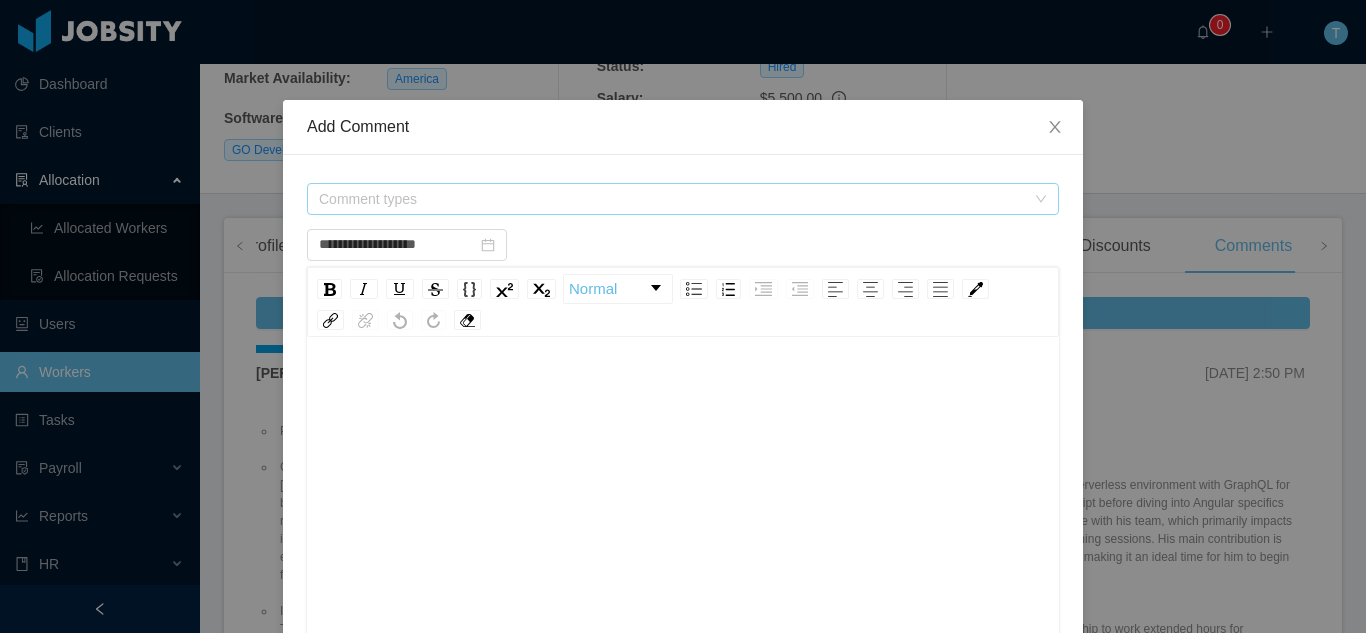 click on "Comment types" at bounding box center [672, 199] 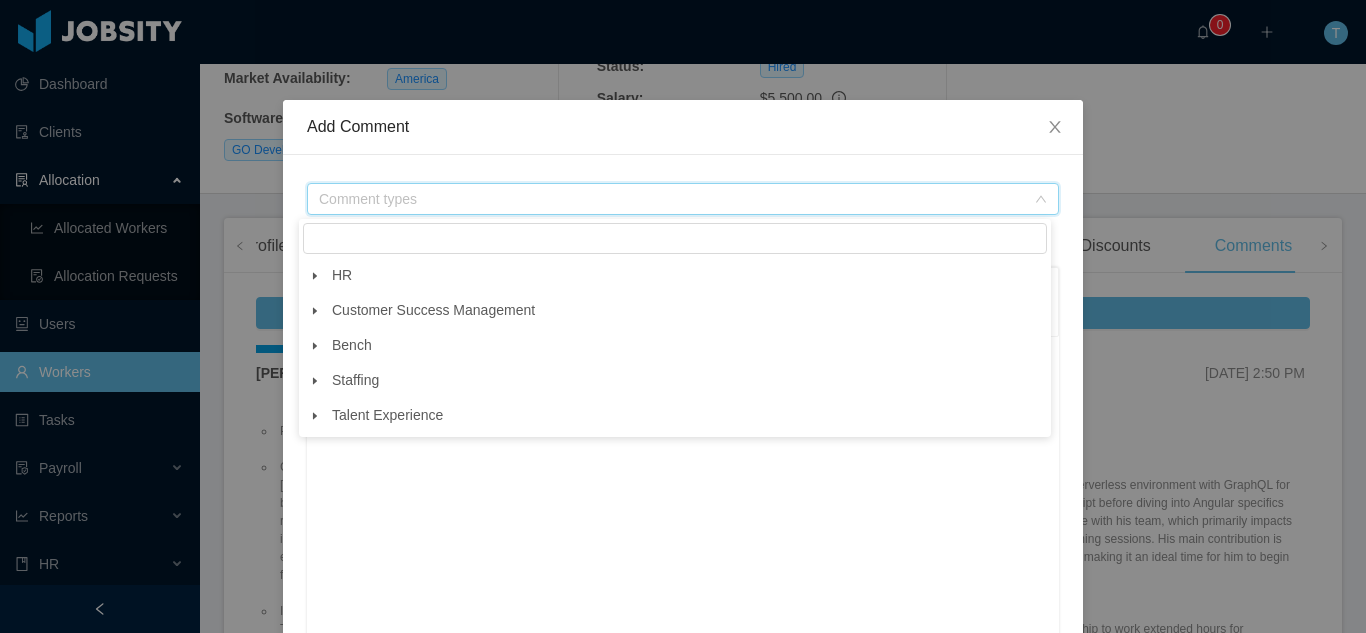 click 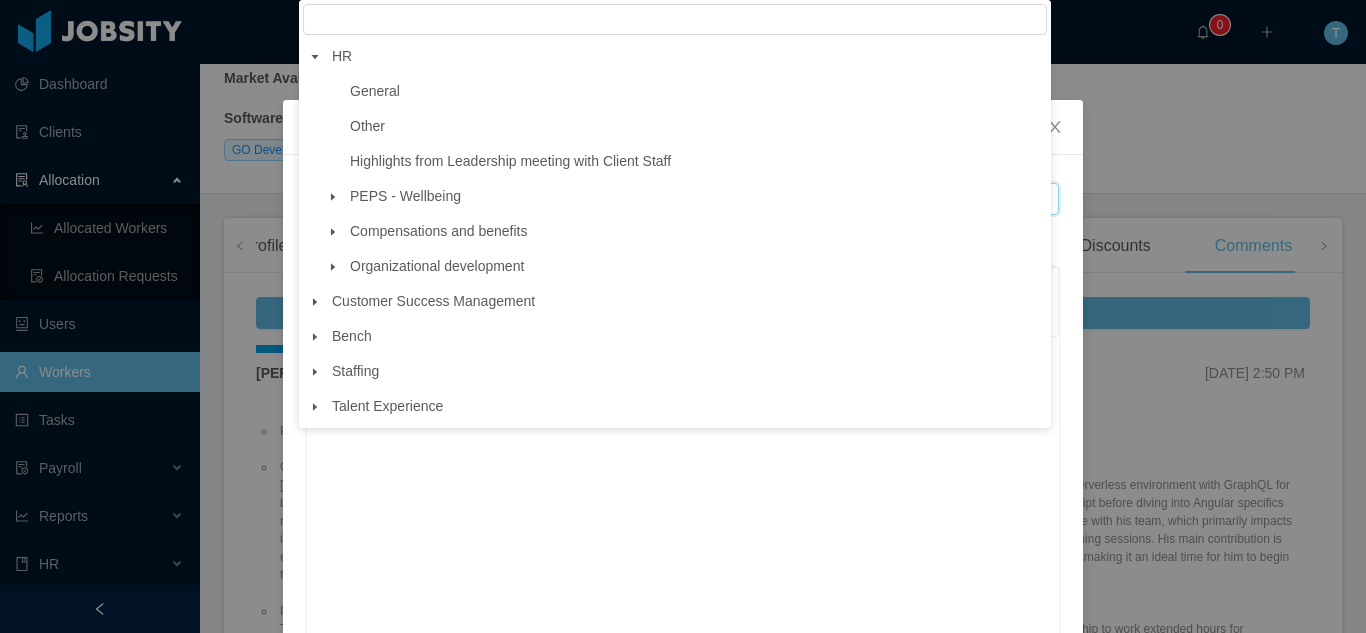 click 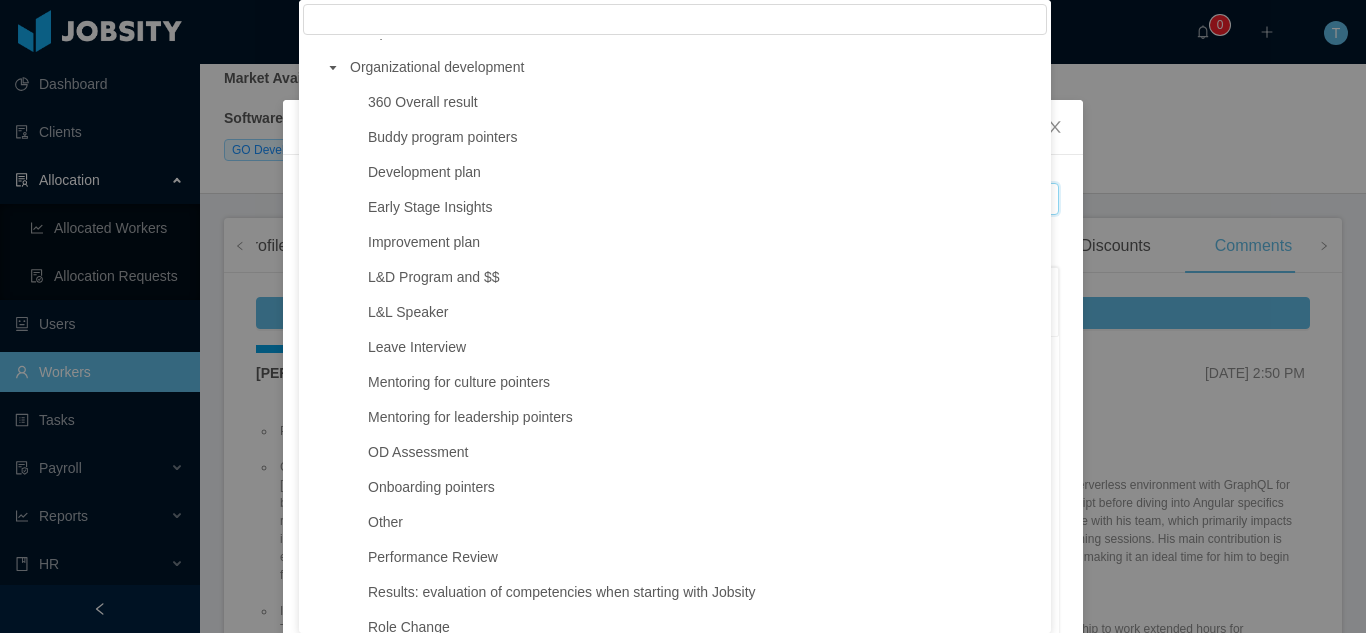 scroll, scrollTop: 200, scrollLeft: 0, axis: vertical 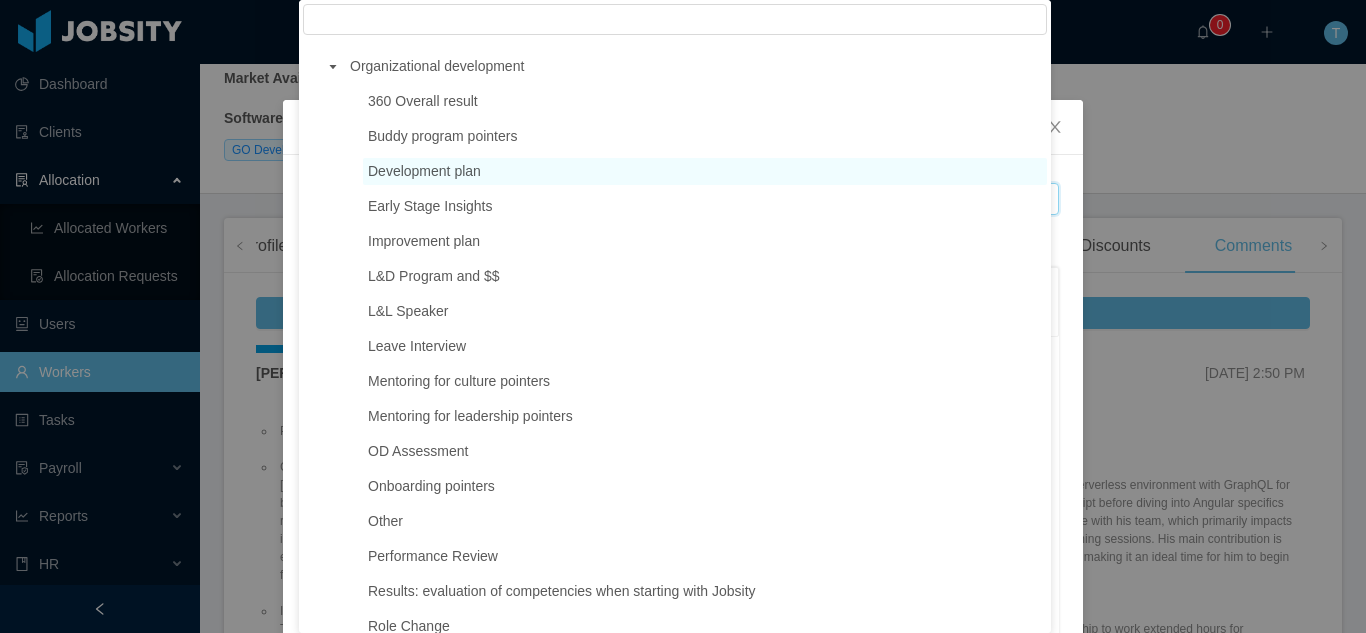 click on "Development plan" at bounding box center (424, 171) 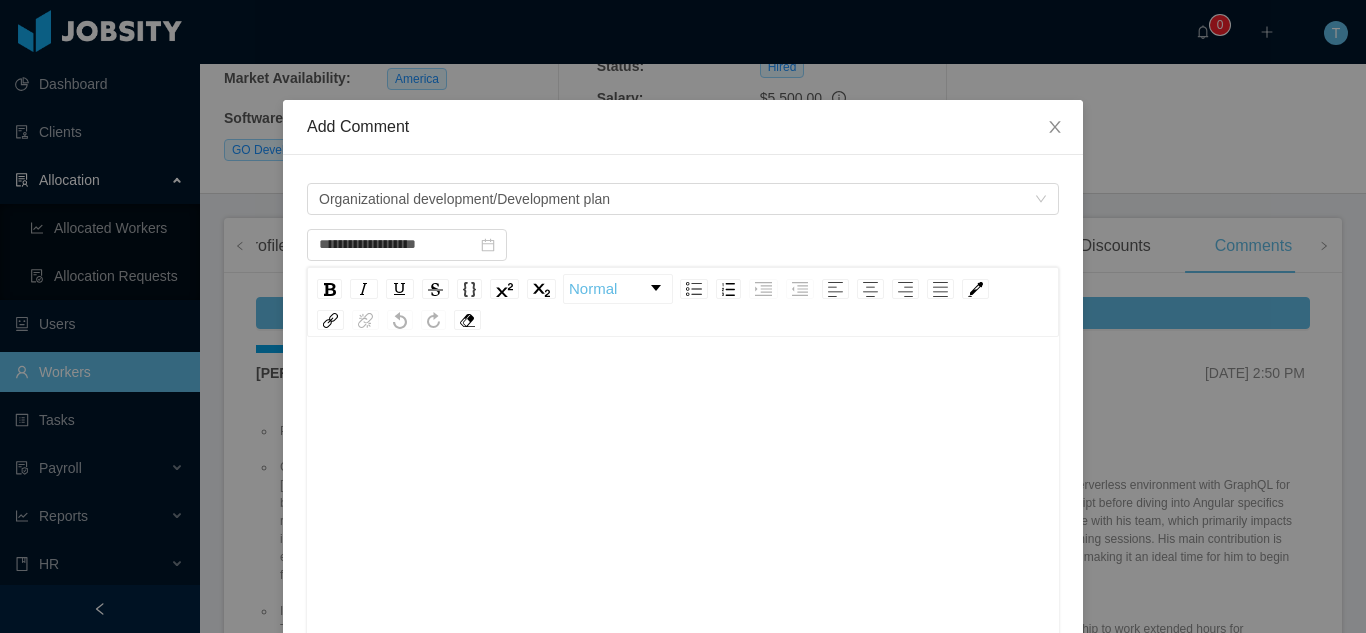 click at bounding box center (683, 546) 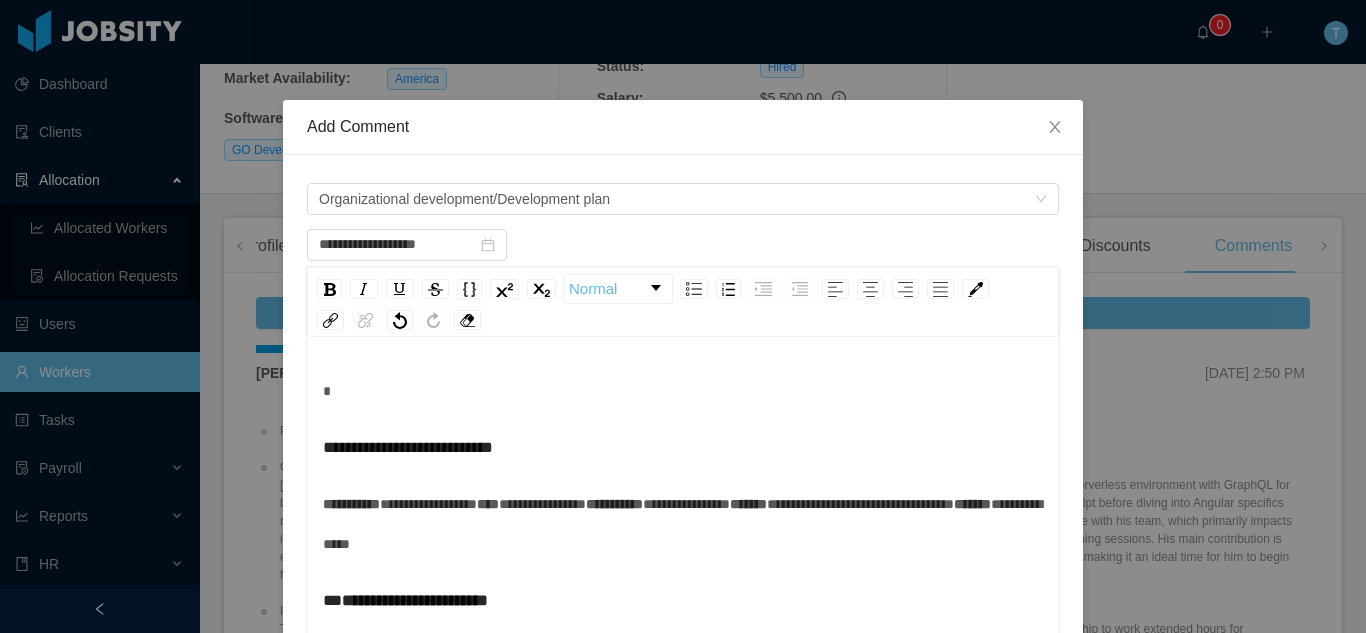 scroll, scrollTop: 2514, scrollLeft: 0, axis: vertical 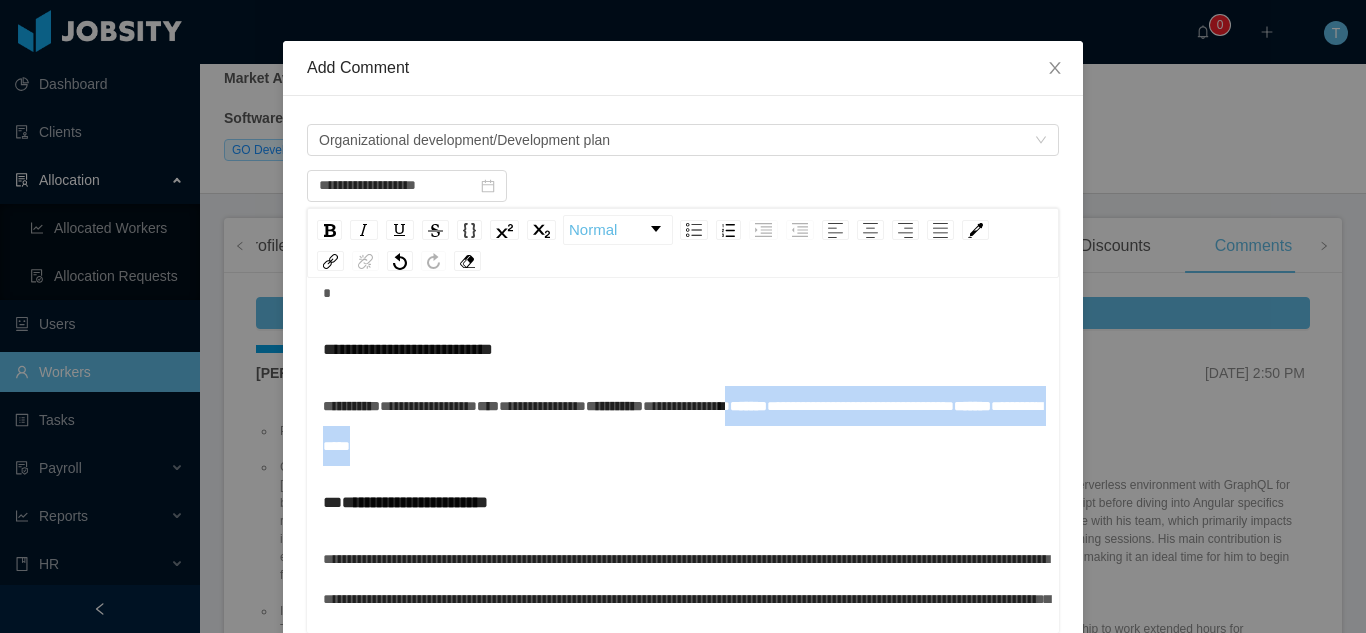 drag, startPoint x: 477, startPoint y: 571, endPoint x: 306, endPoint y: 536, distance: 174.54512 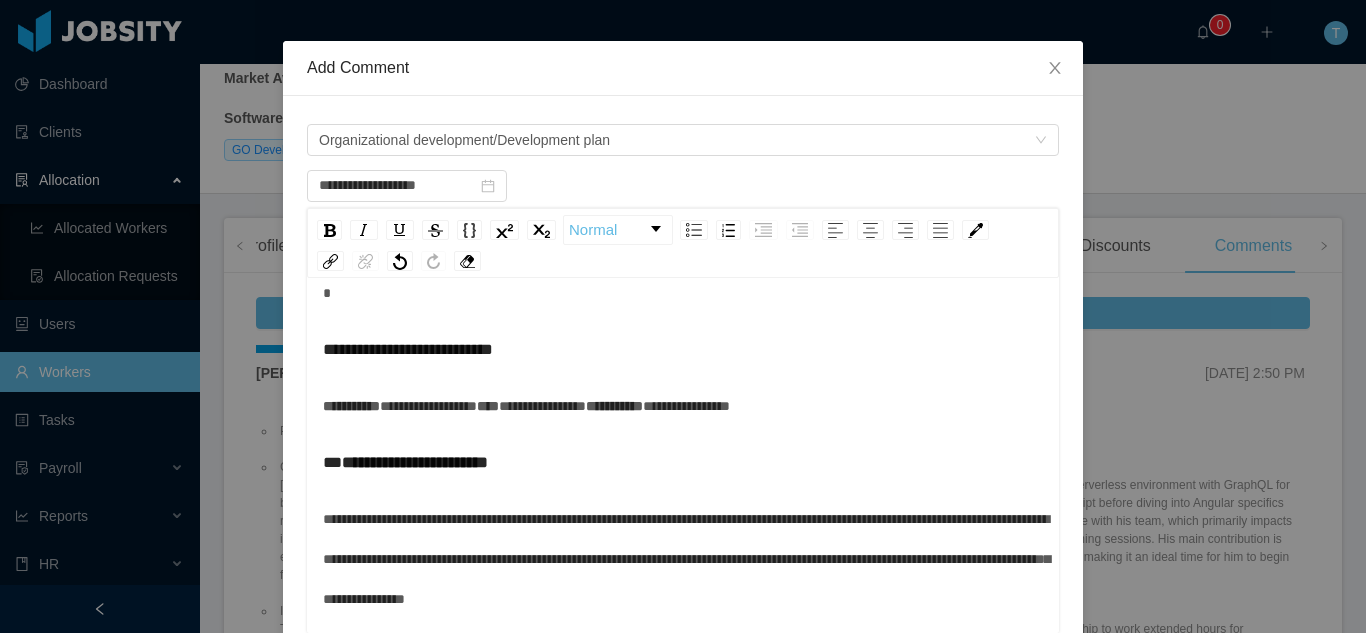 click on "**********" at bounding box center (686, 406) 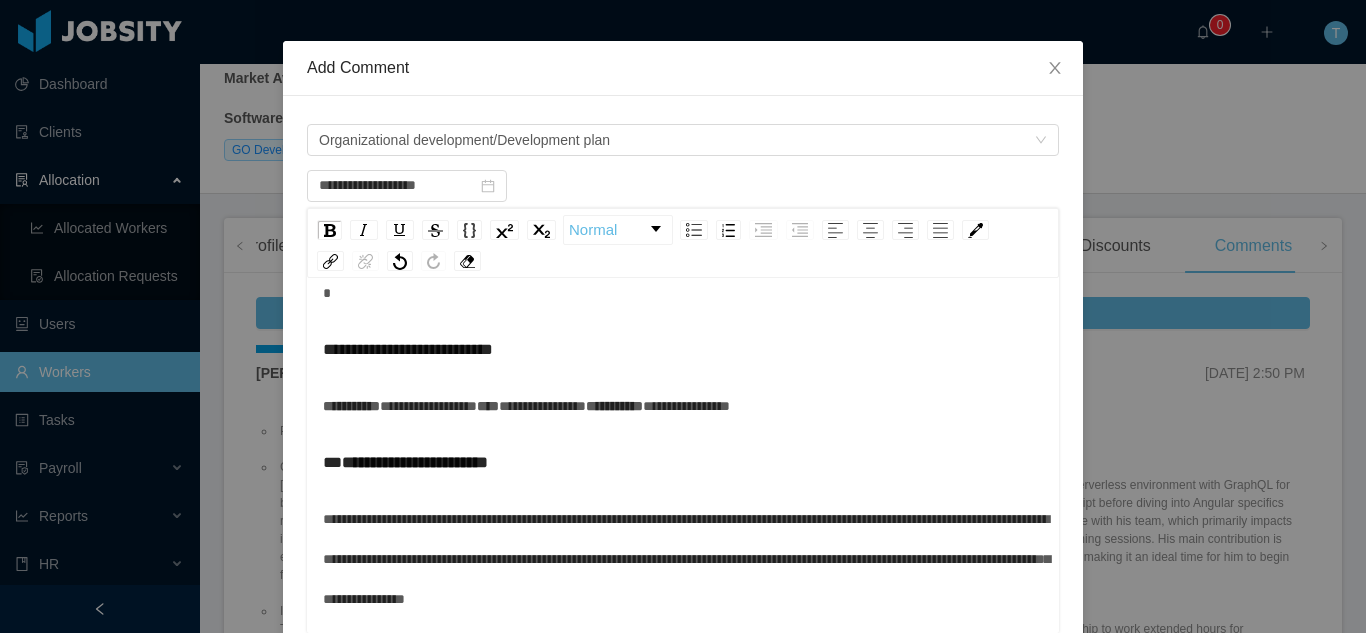 click on "**********" at bounding box center (614, 406) 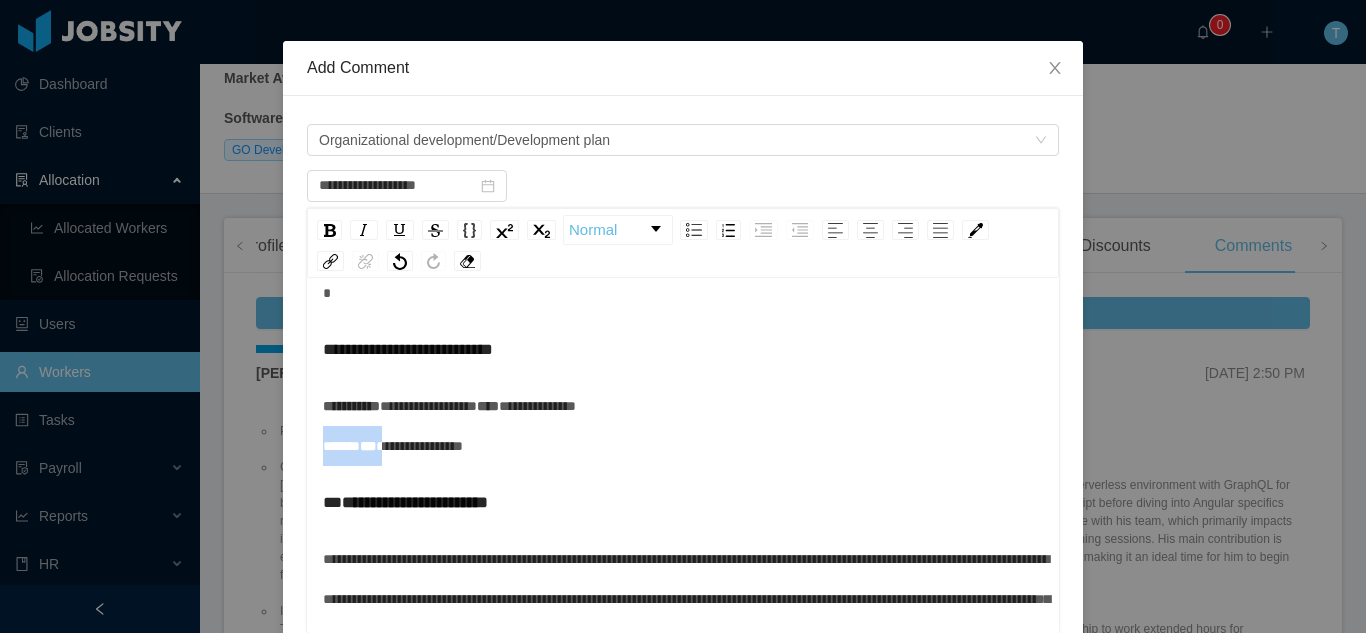 drag, startPoint x: 382, startPoint y: 483, endPoint x: 317, endPoint y: 485, distance: 65.03076 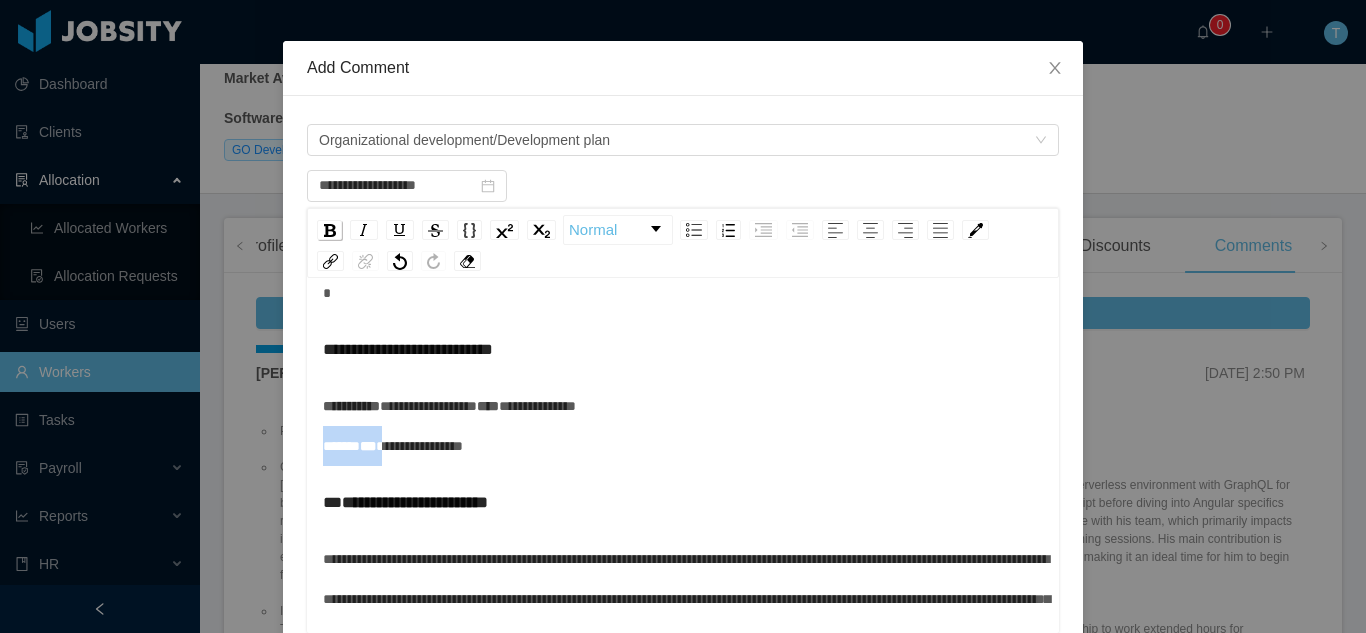 click at bounding box center [330, 230] 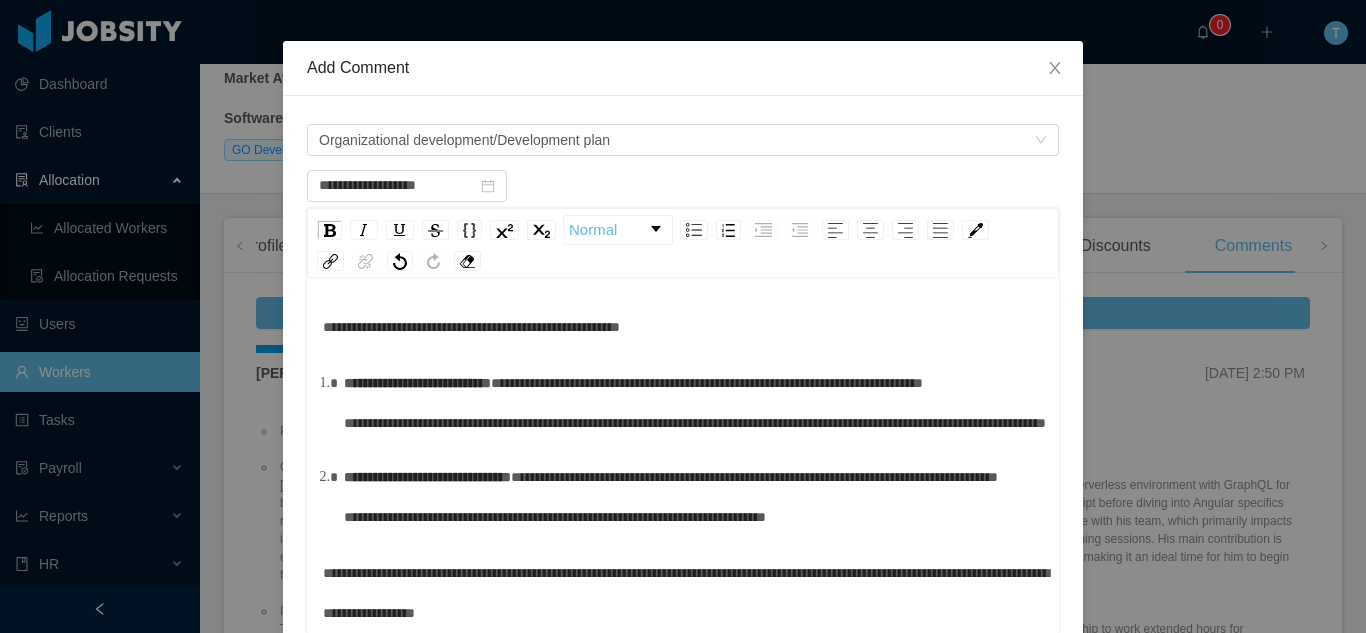 scroll, scrollTop: 1807, scrollLeft: 0, axis: vertical 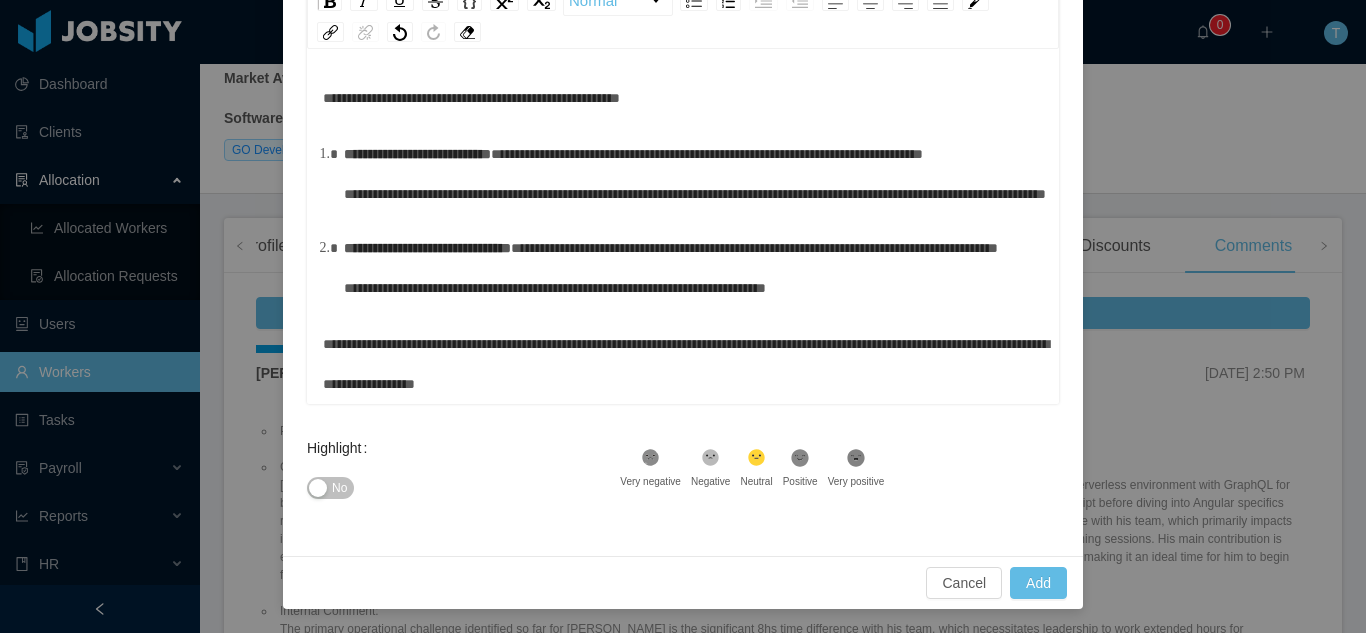 click 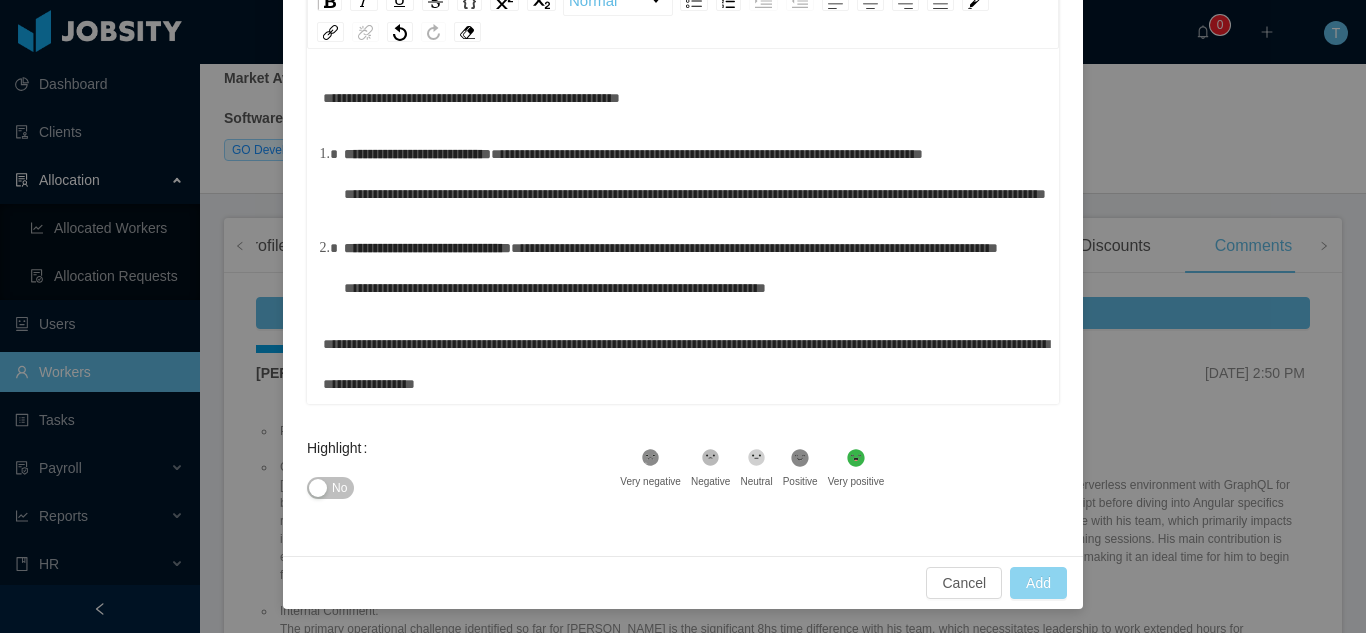 click on "Add" at bounding box center [1038, 583] 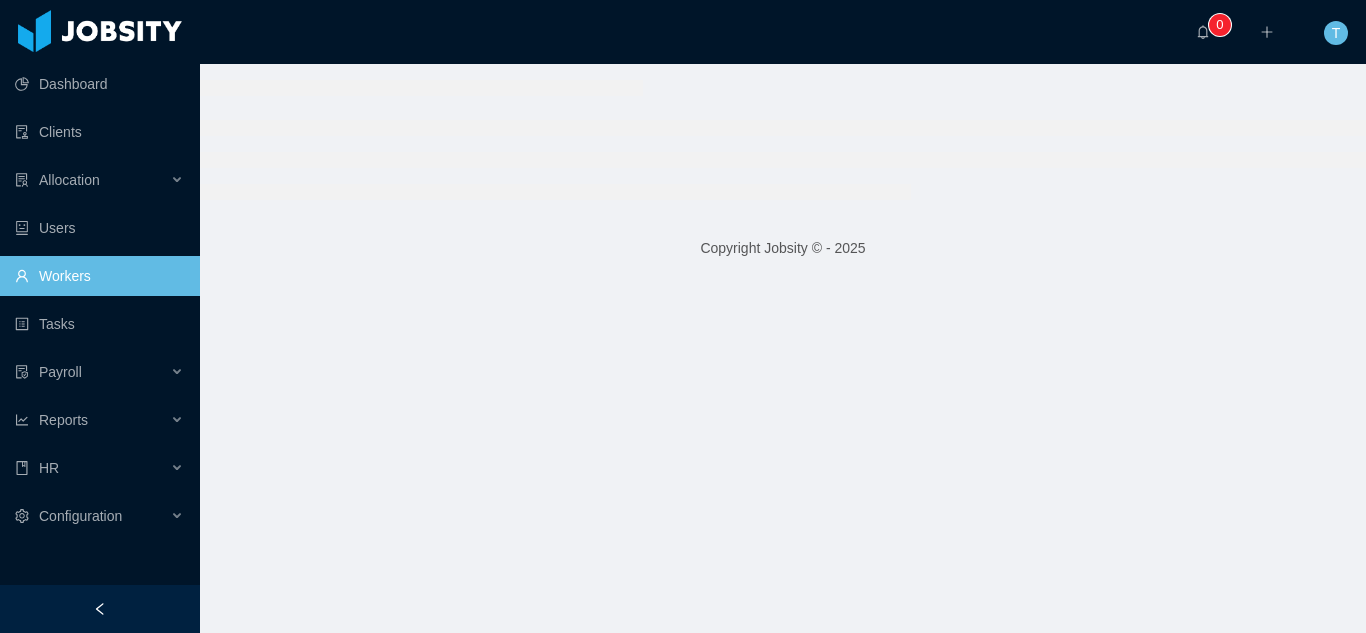 scroll, scrollTop: 0, scrollLeft: 0, axis: both 